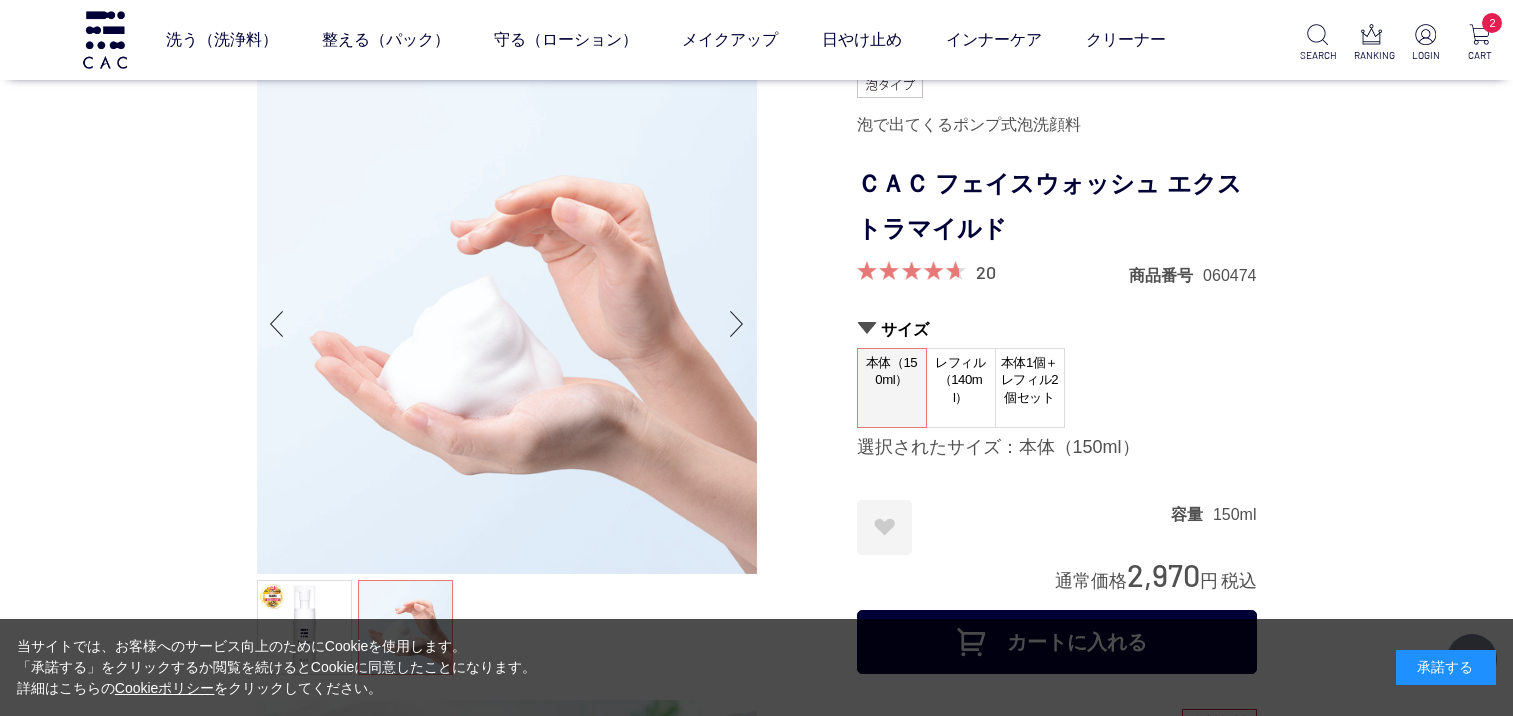 scroll, scrollTop: 18036, scrollLeft: 0, axis: vertical 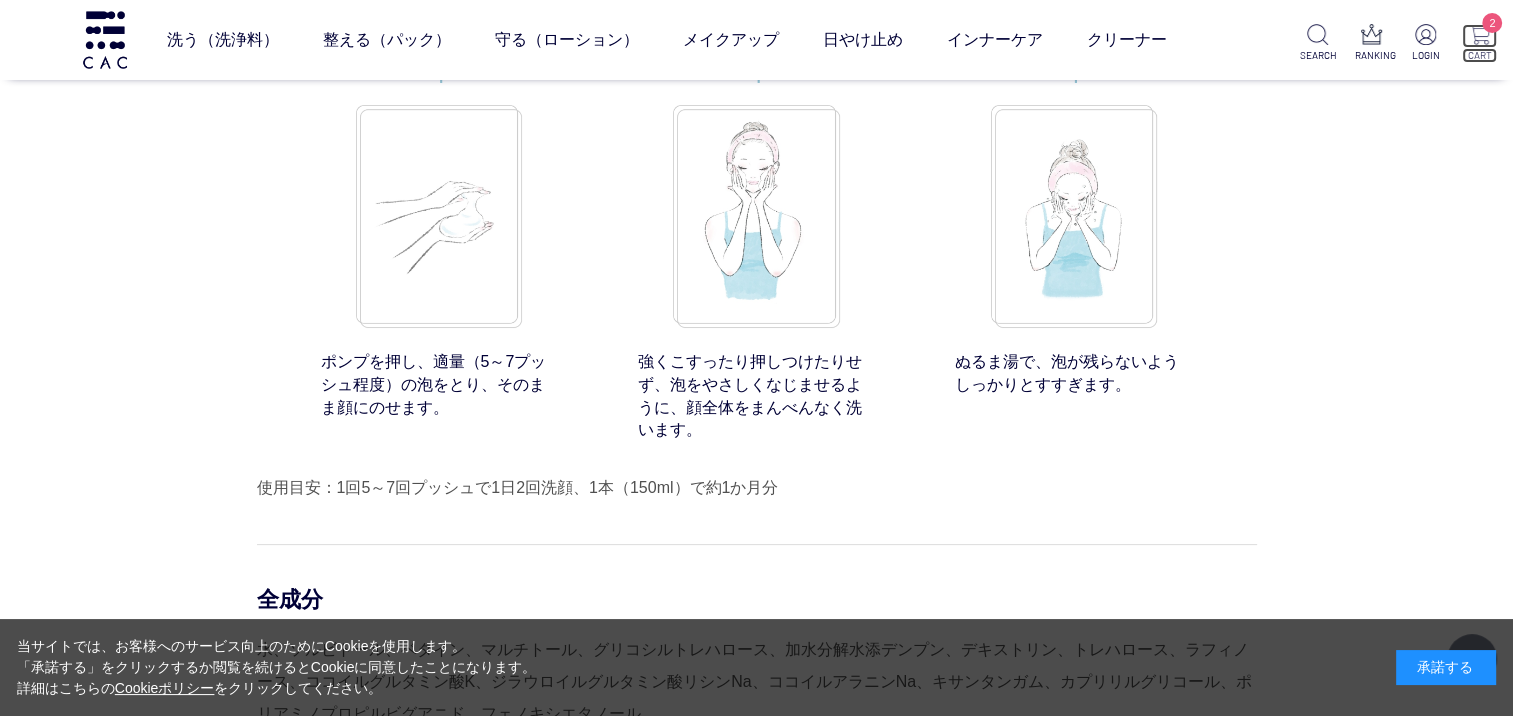 click on "2" at bounding box center (1479, 36) 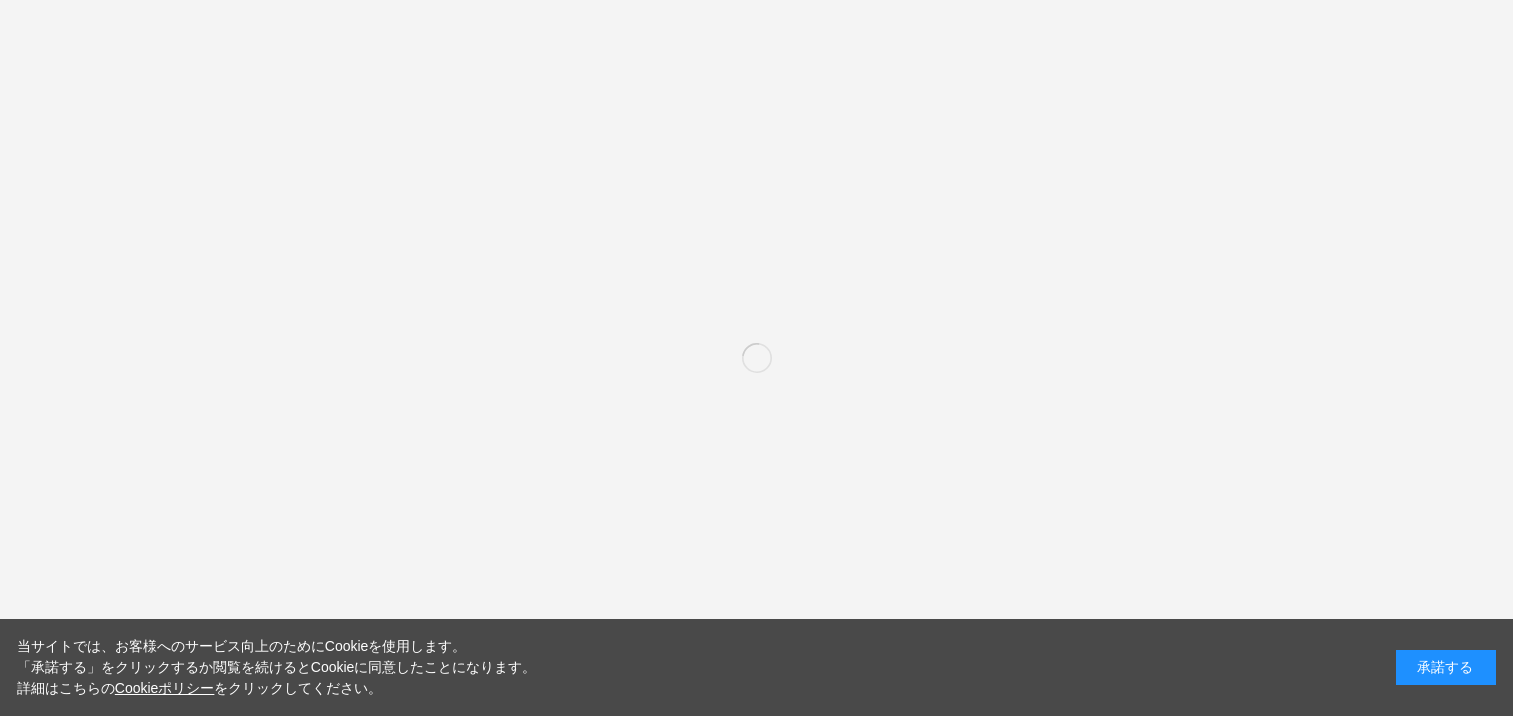 scroll, scrollTop: 0, scrollLeft: 0, axis: both 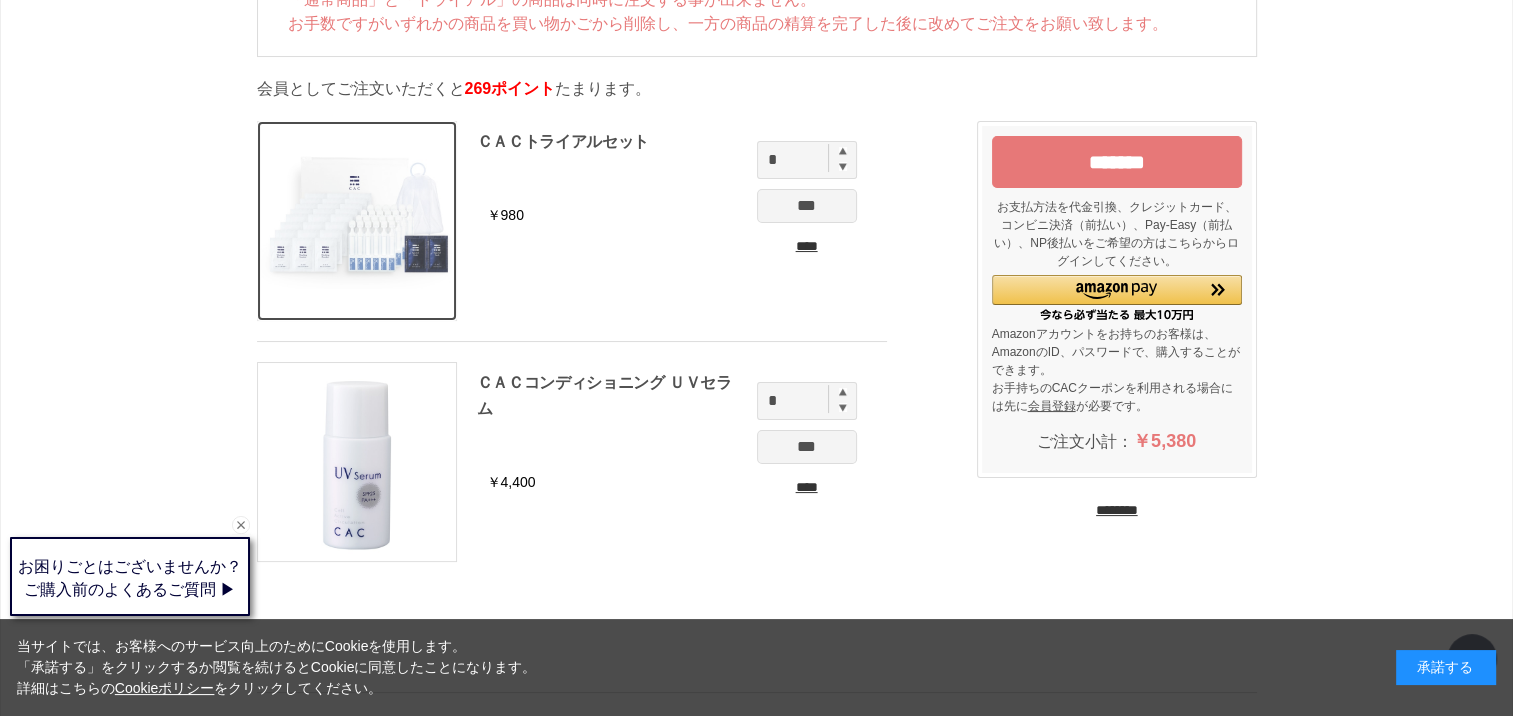 click at bounding box center (357, 221) 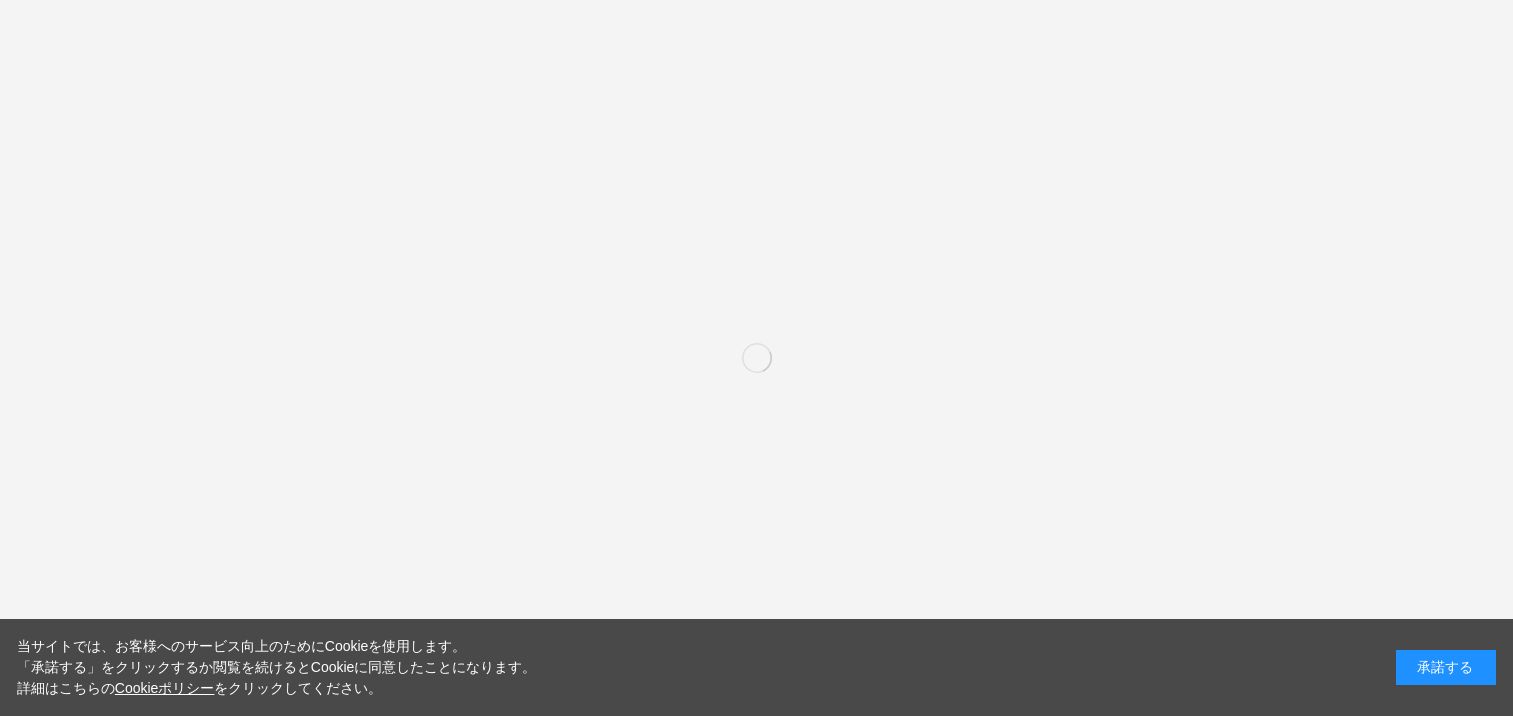 scroll, scrollTop: 0, scrollLeft: 0, axis: both 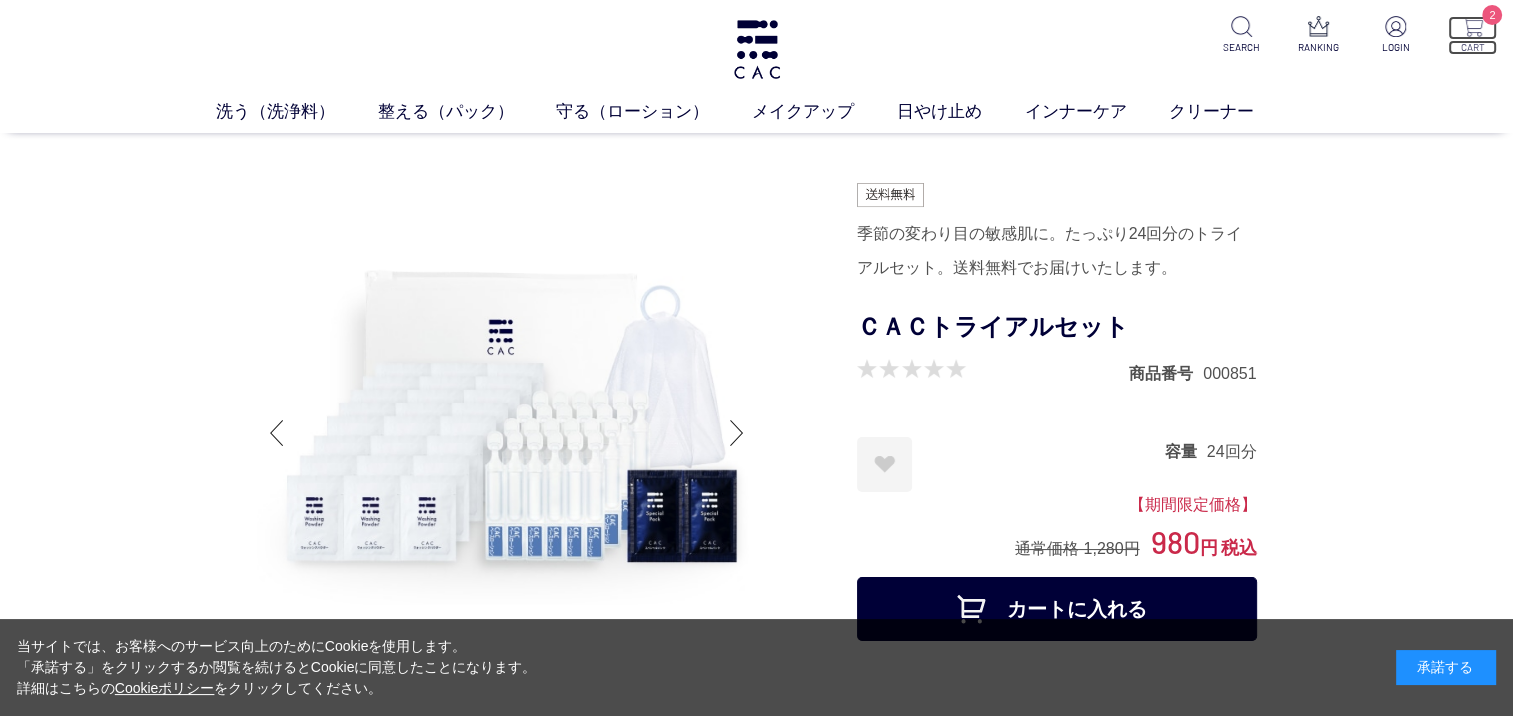 click at bounding box center (1472, 26) 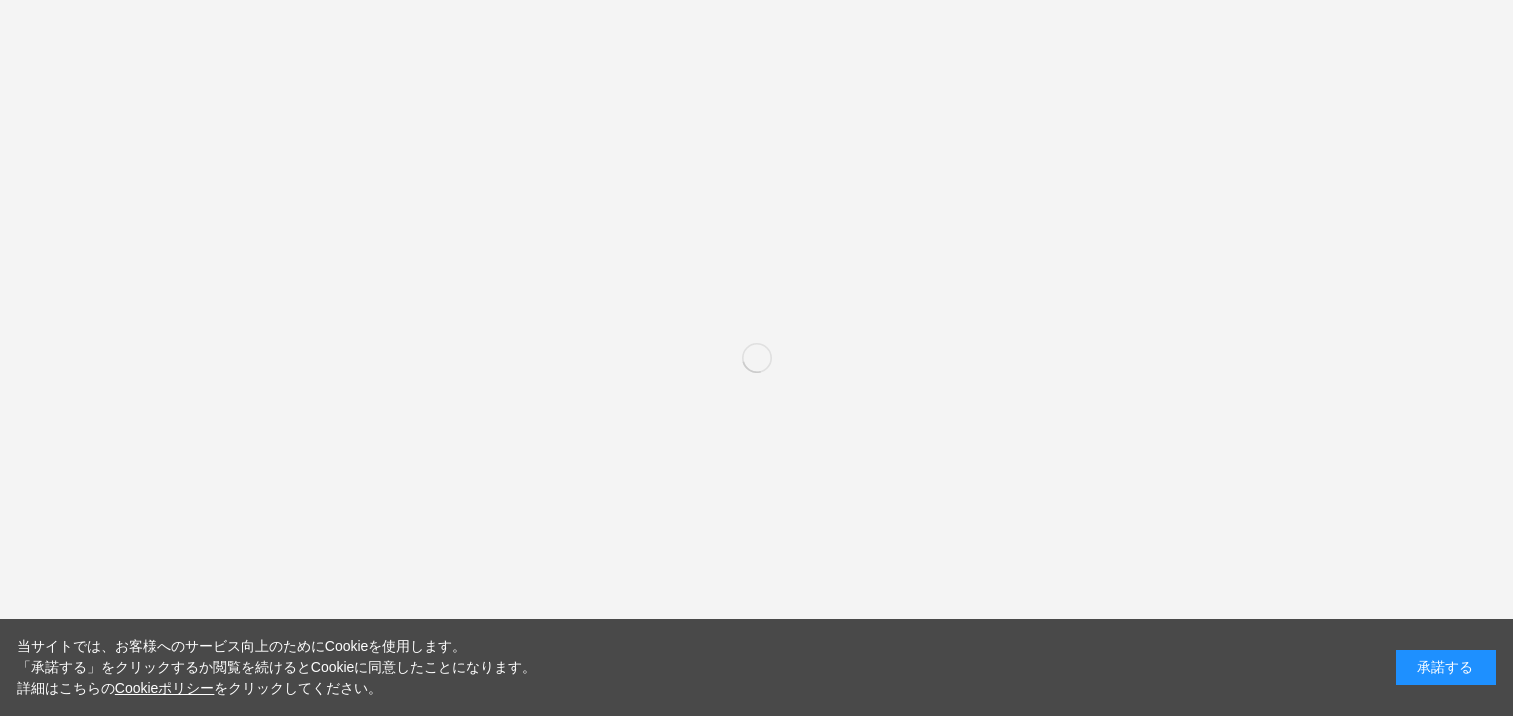scroll, scrollTop: 0, scrollLeft: 0, axis: both 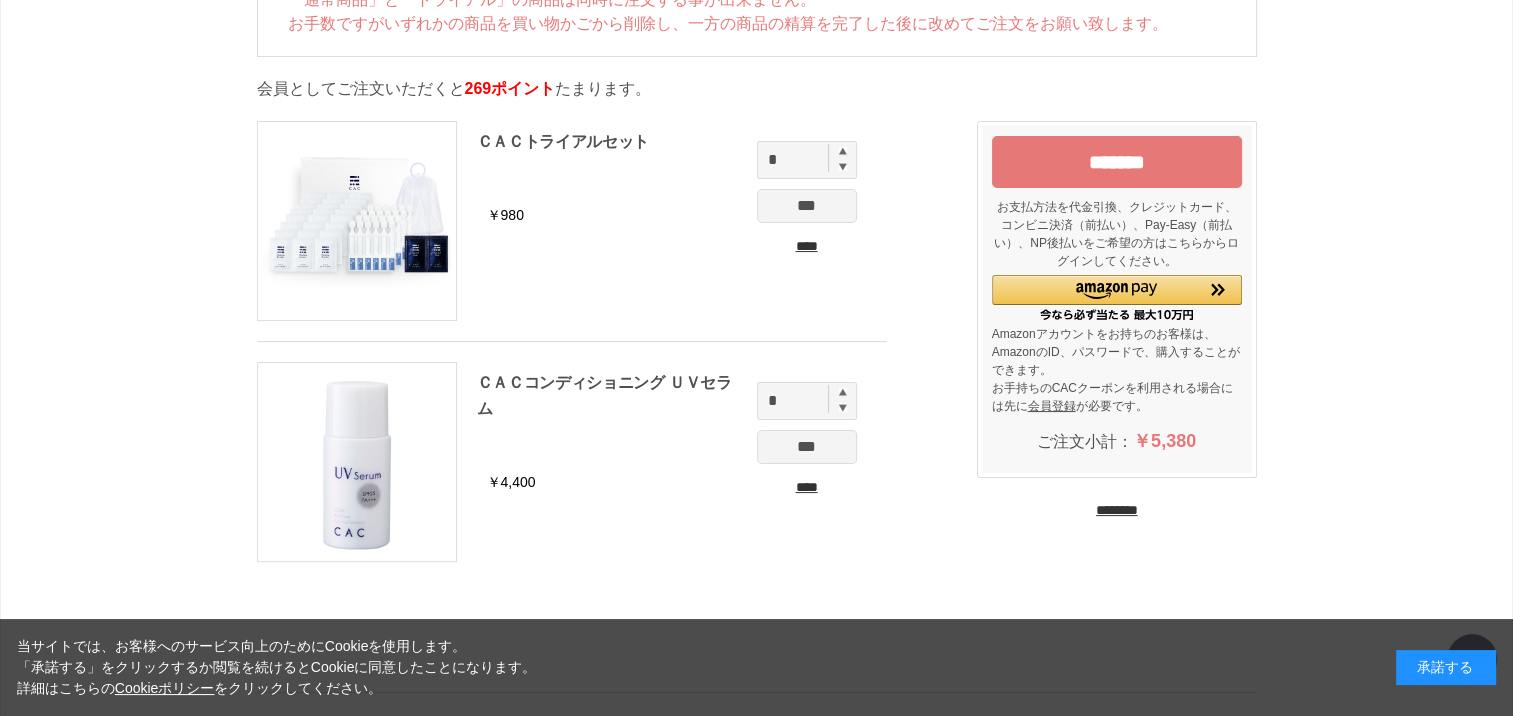 click on "****" at bounding box center [807, 246] 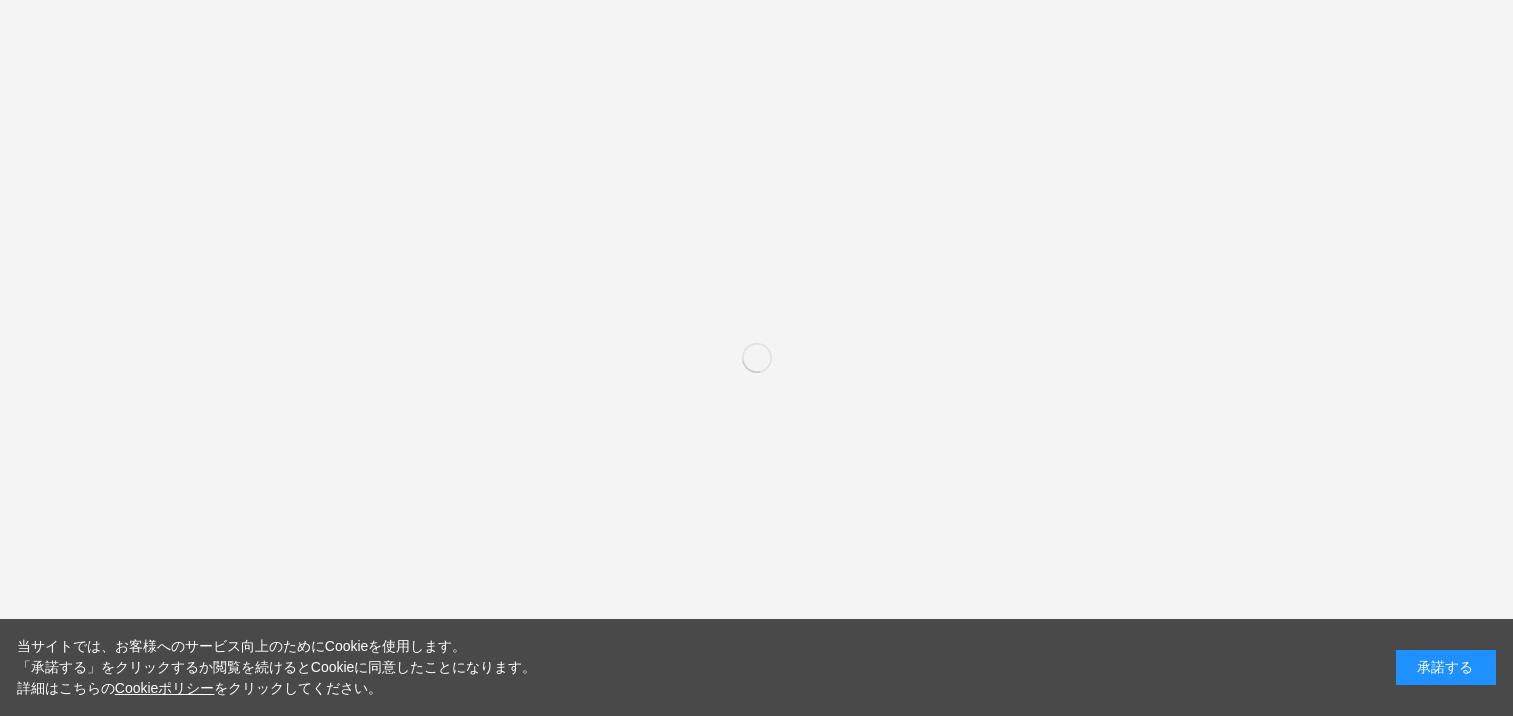 scroll, scrollTop: 0, scrollLeft: 0, axis: both 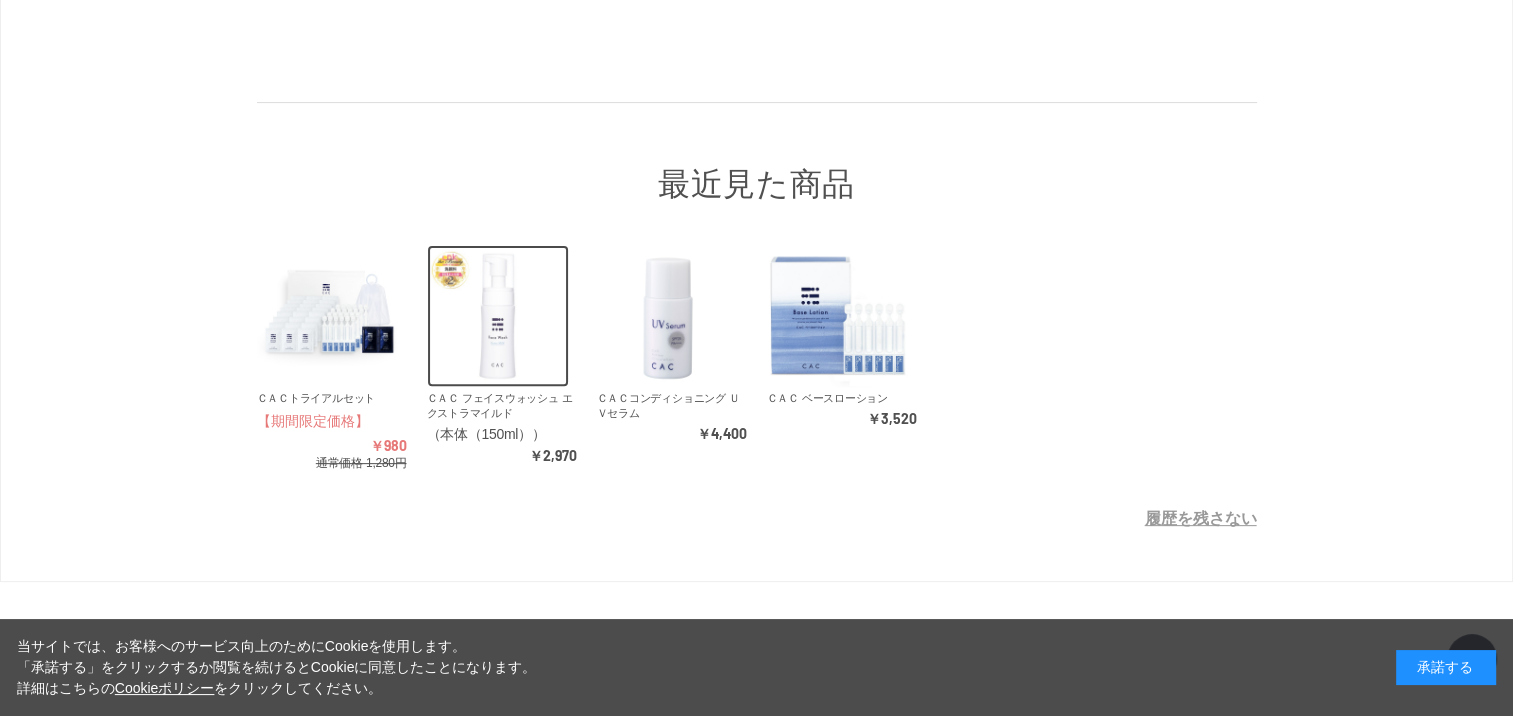 click at bounding box center (498, 316) 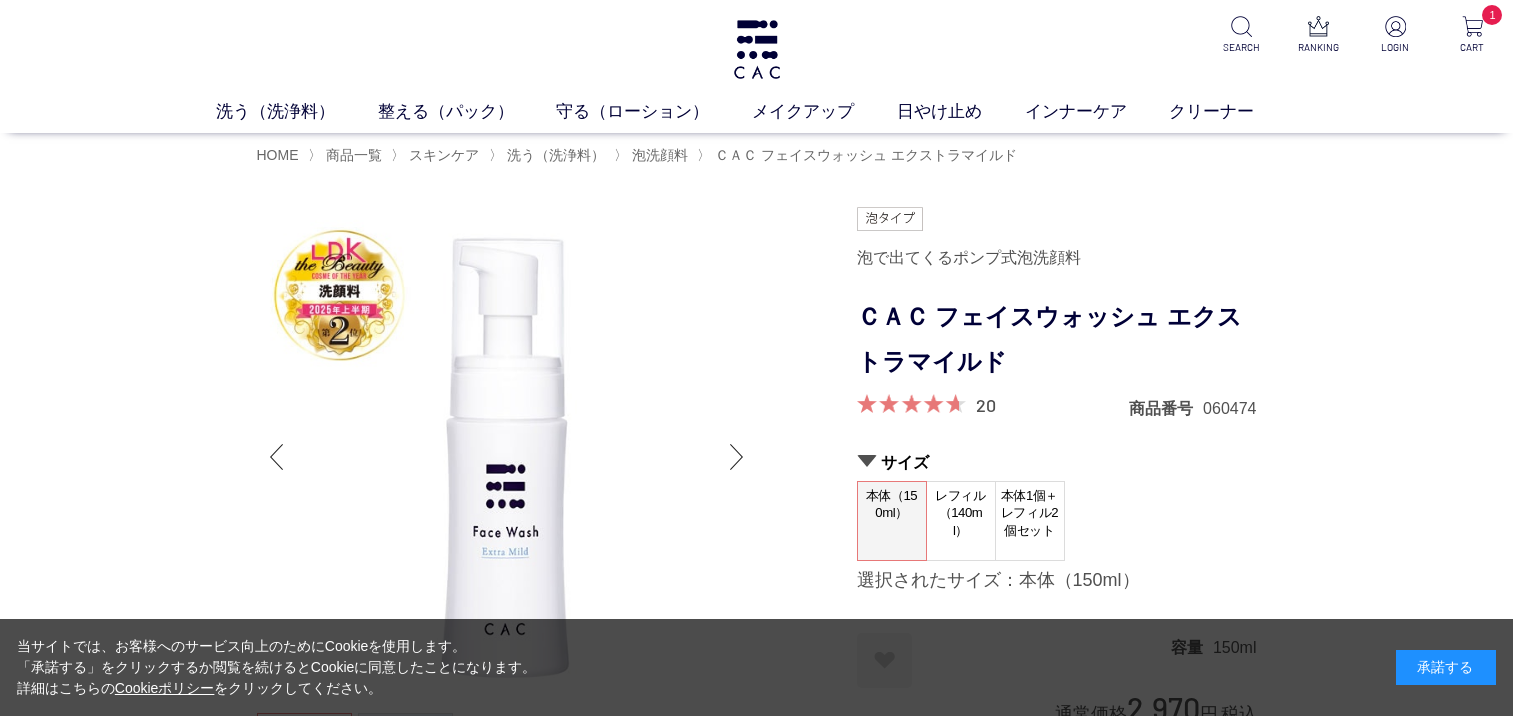 scroll, scrollTop: 0, scrollLeft: 0, axis: both 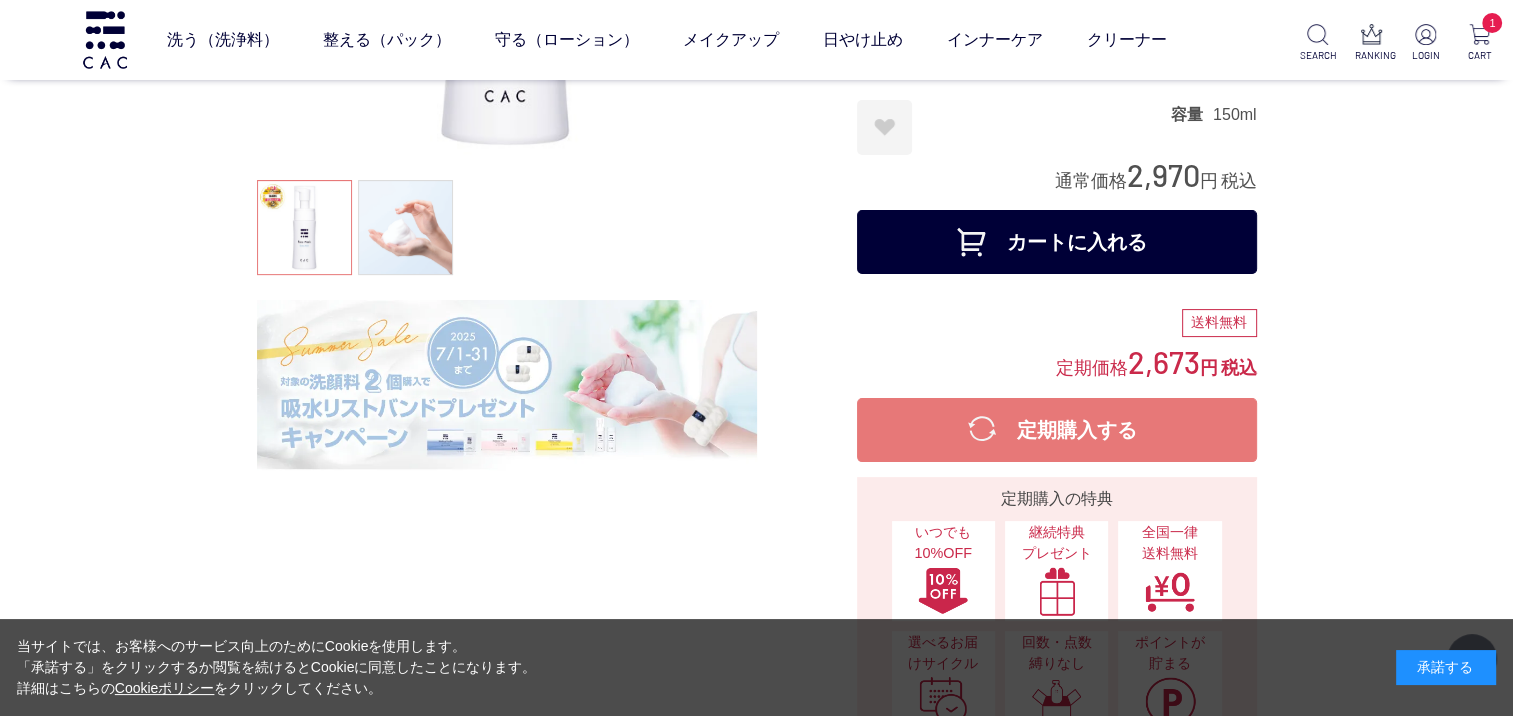 click on "カートに入れる" at bounding box center (1057, 242) 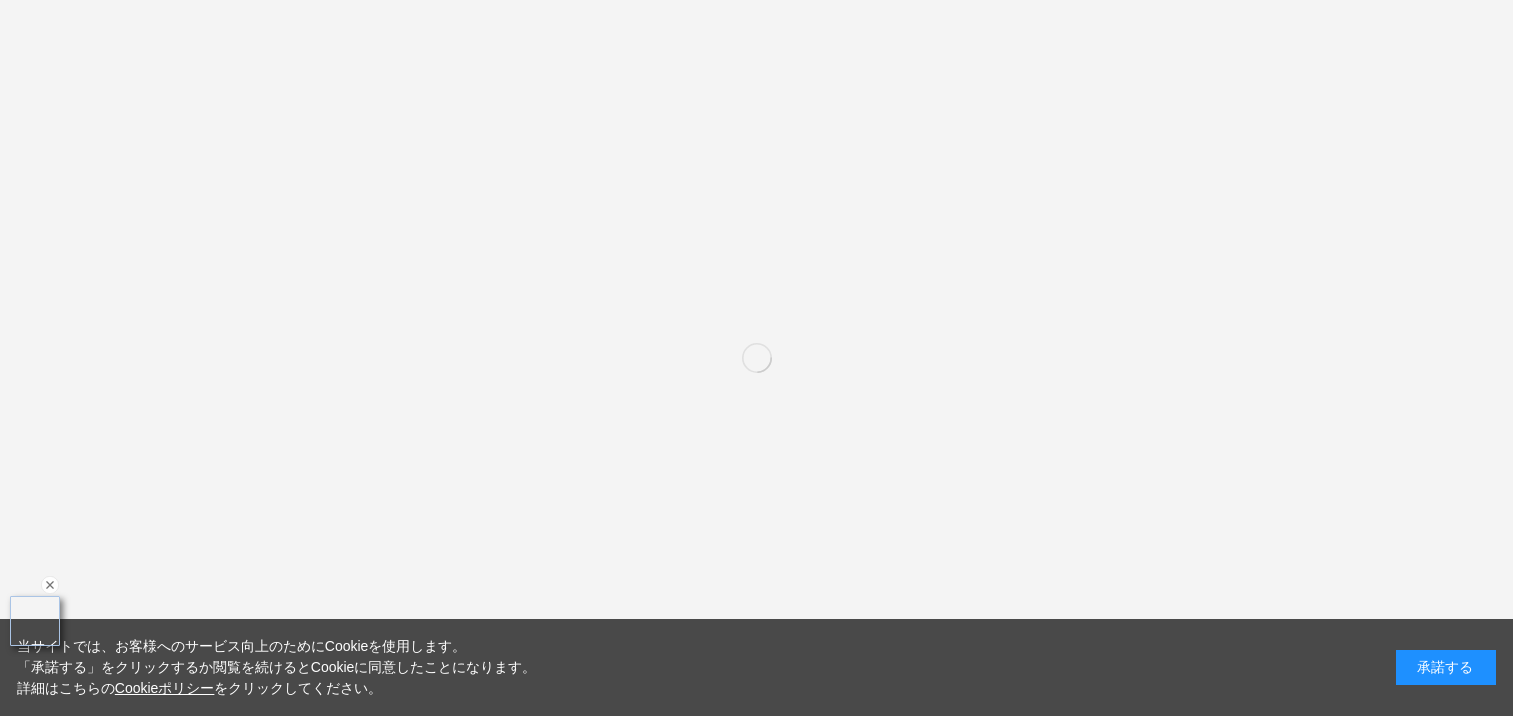scroll, scrollTop: 0, scrollLeft: 0, axis: both 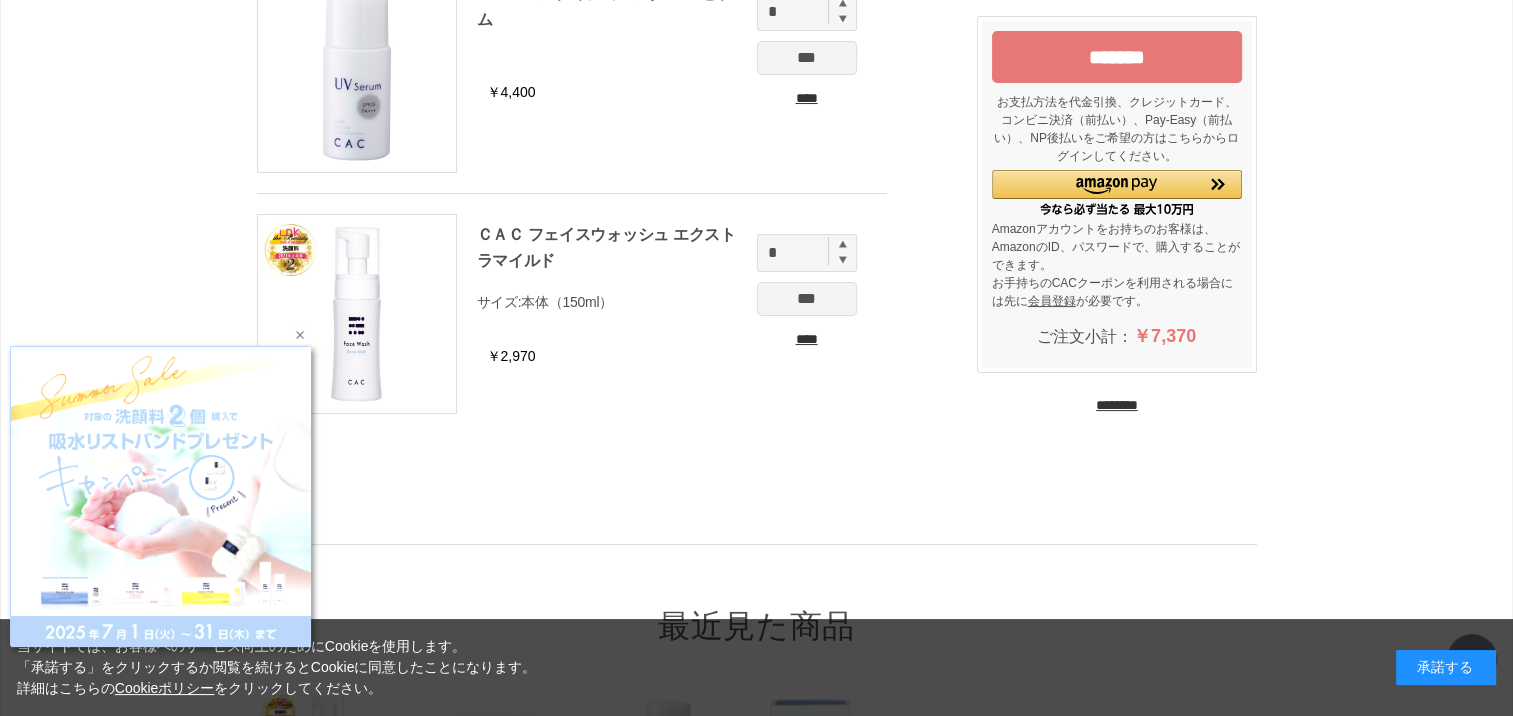 click at bounding box center (300, 335) 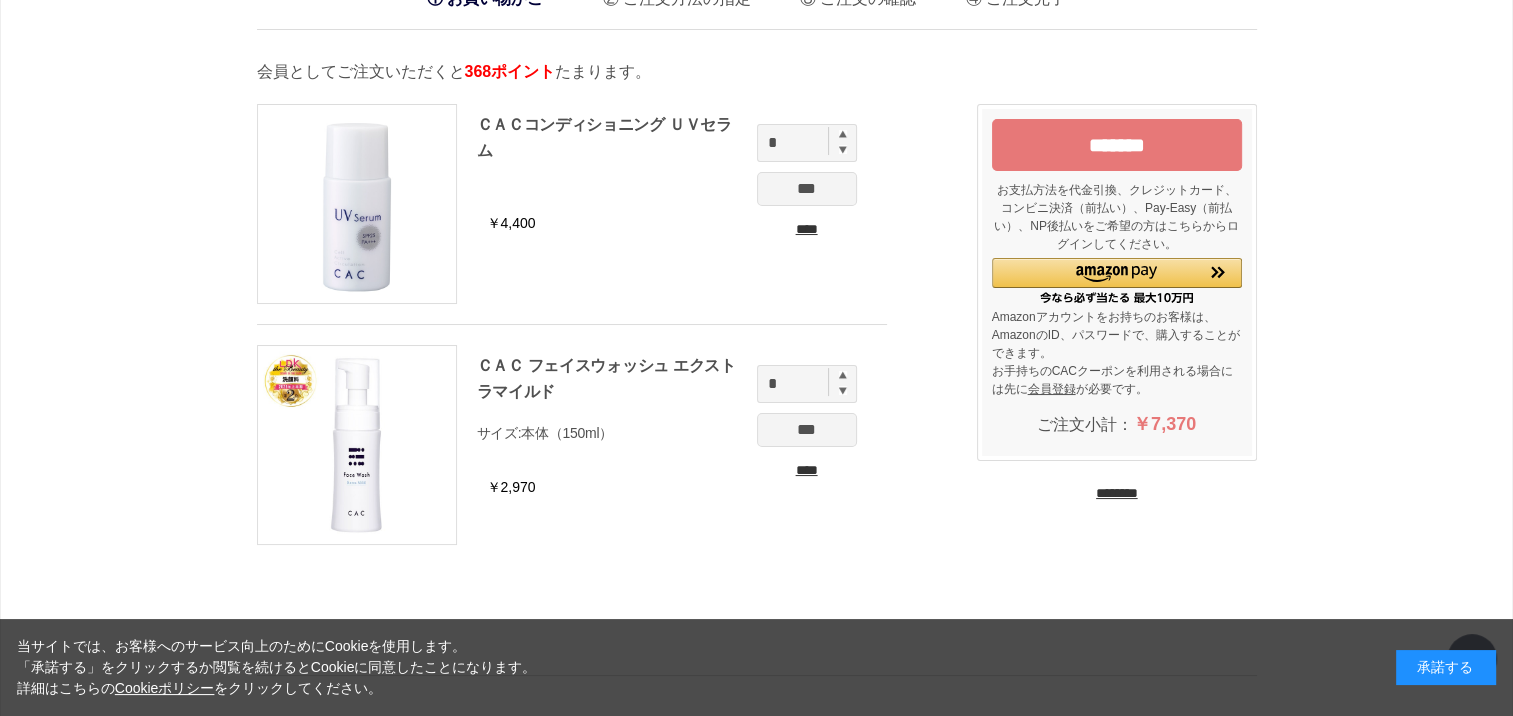 scroll, scrollTop: 100, scrollLeft: 0, axis: vertical 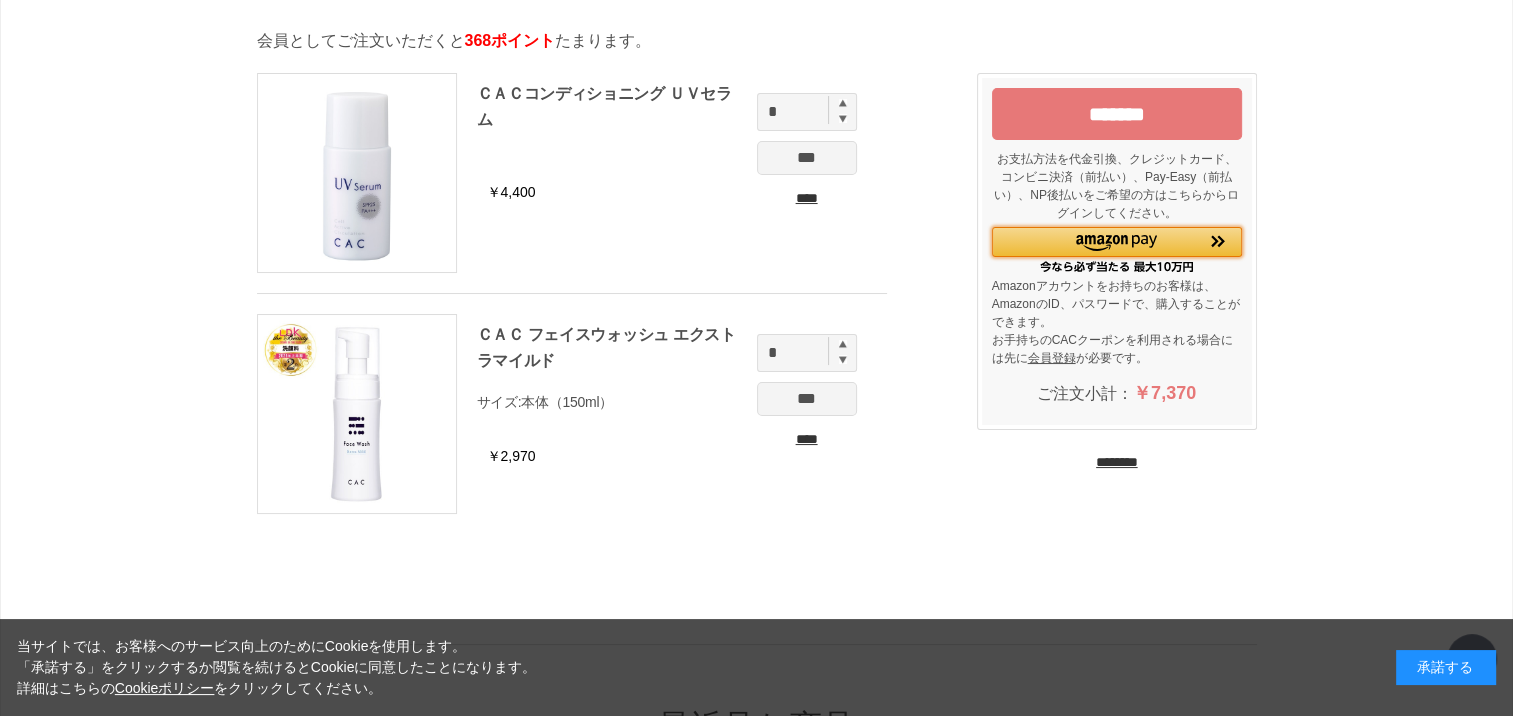 click at bounding box center [1116, 243] 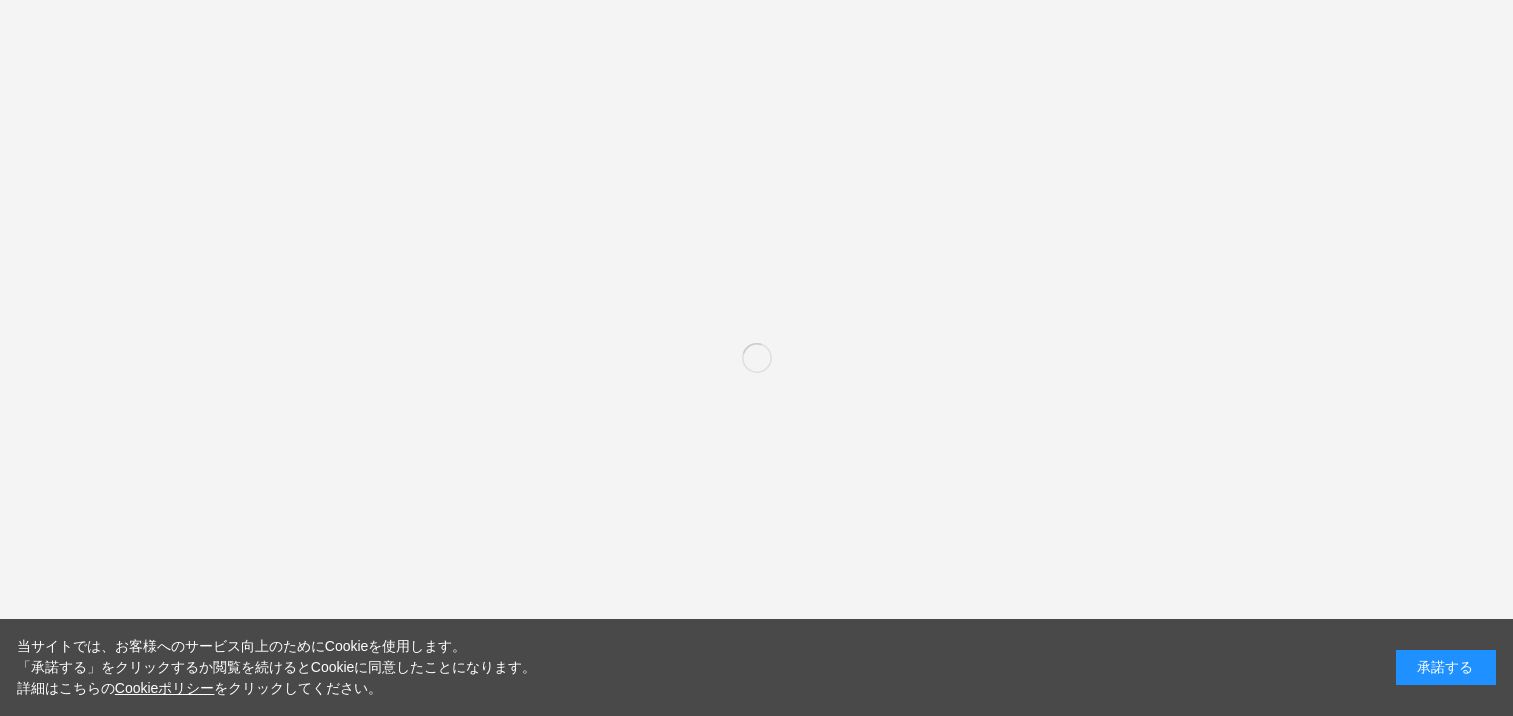scroll, scrollTop: 0, scrollLeft: 0, axis: both 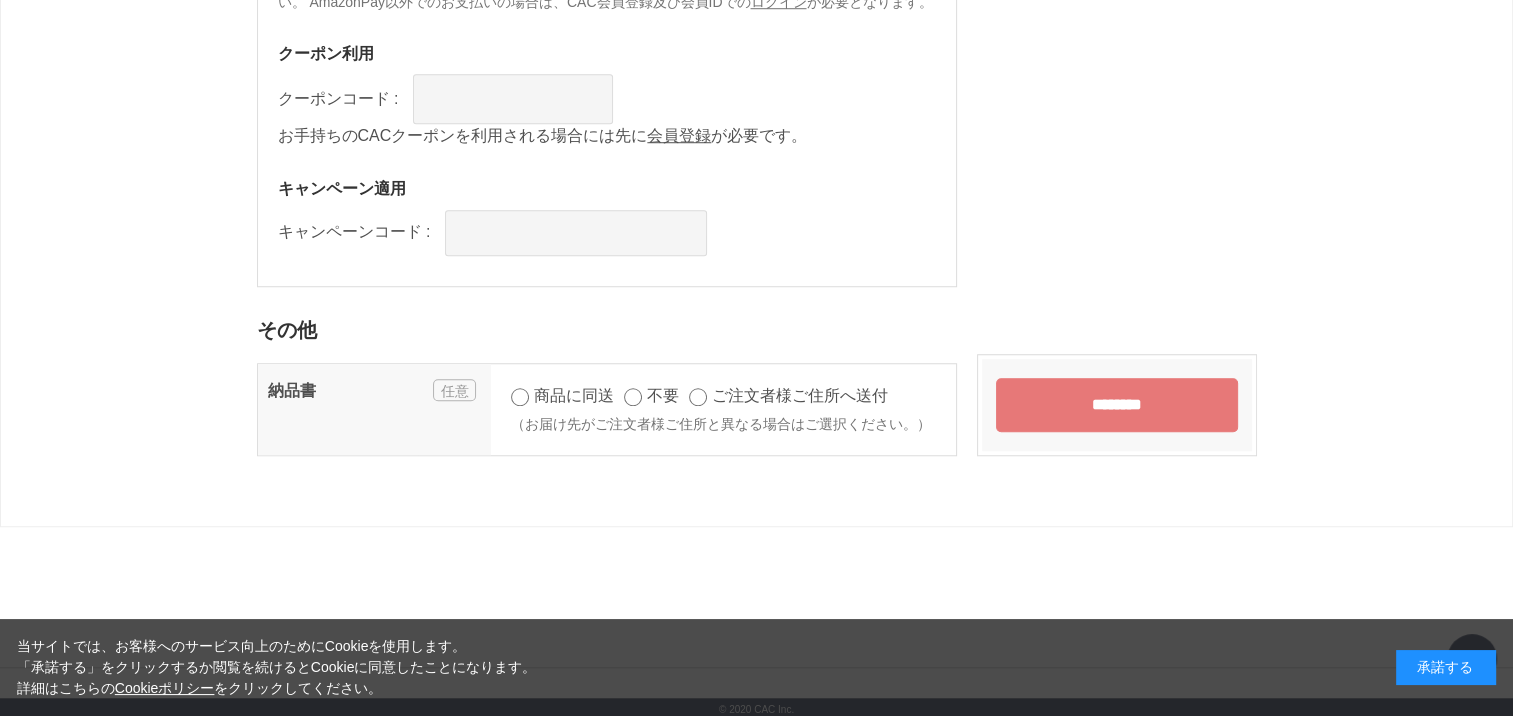 click on "********" at bounding box center [1117, 405] 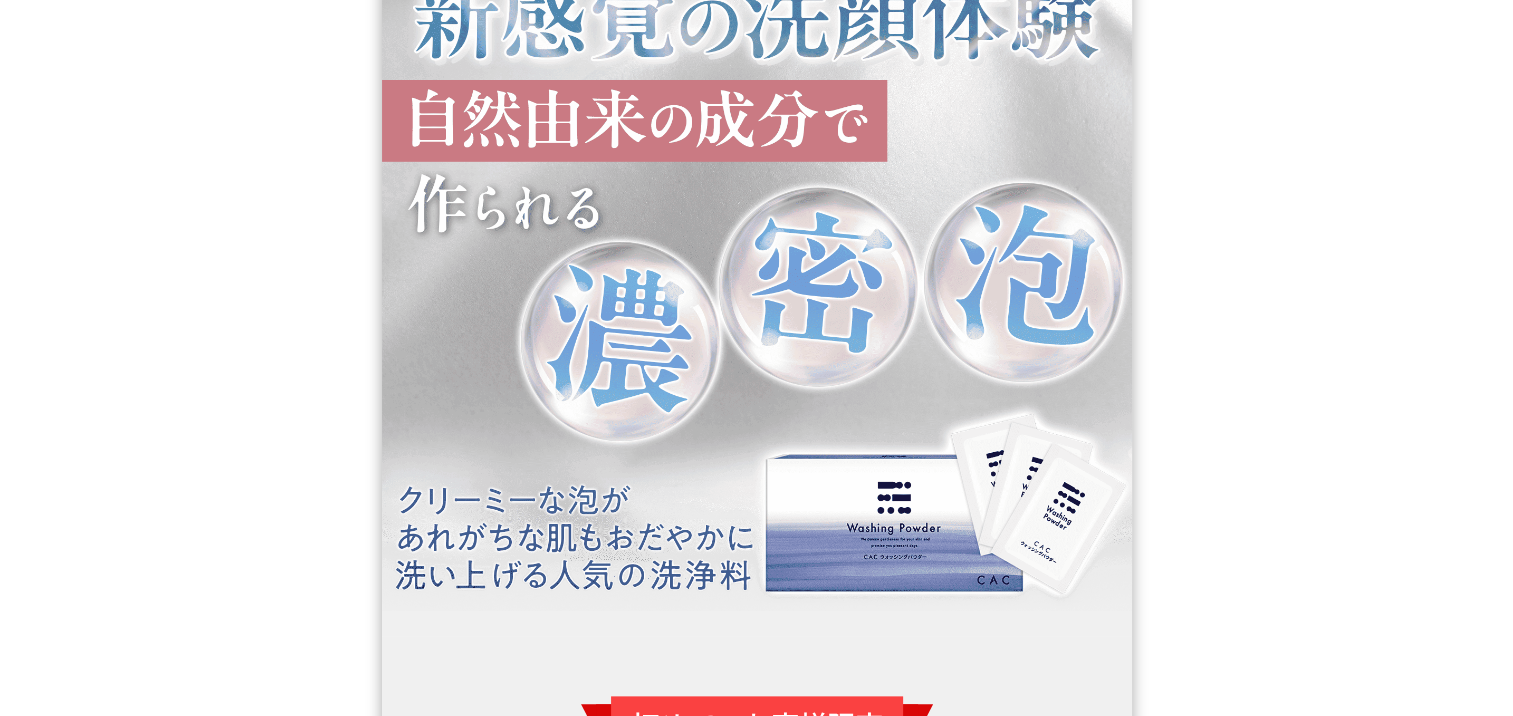 scroll, scrollTop: 2500, scrollLeft: 0, axis: vertical 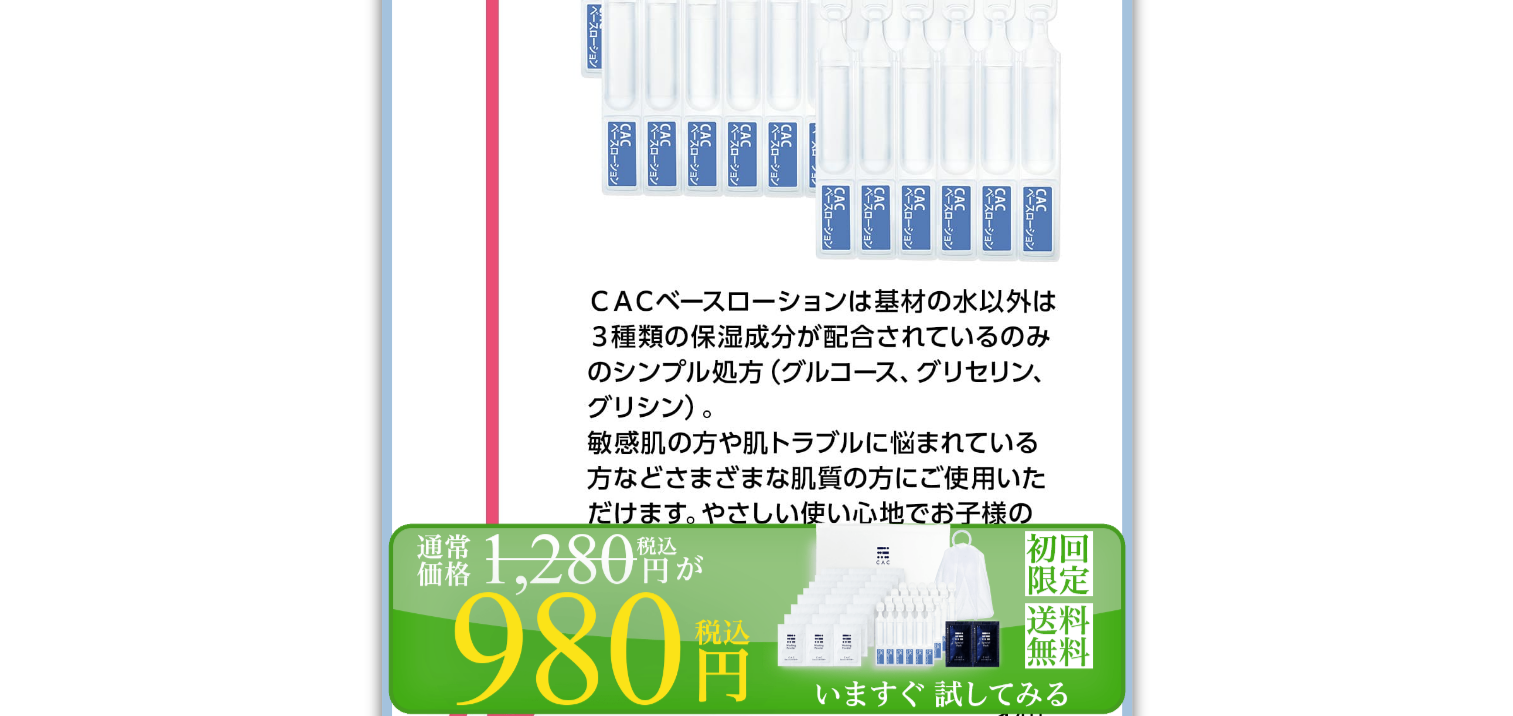 click at bounding box center (757, -391) 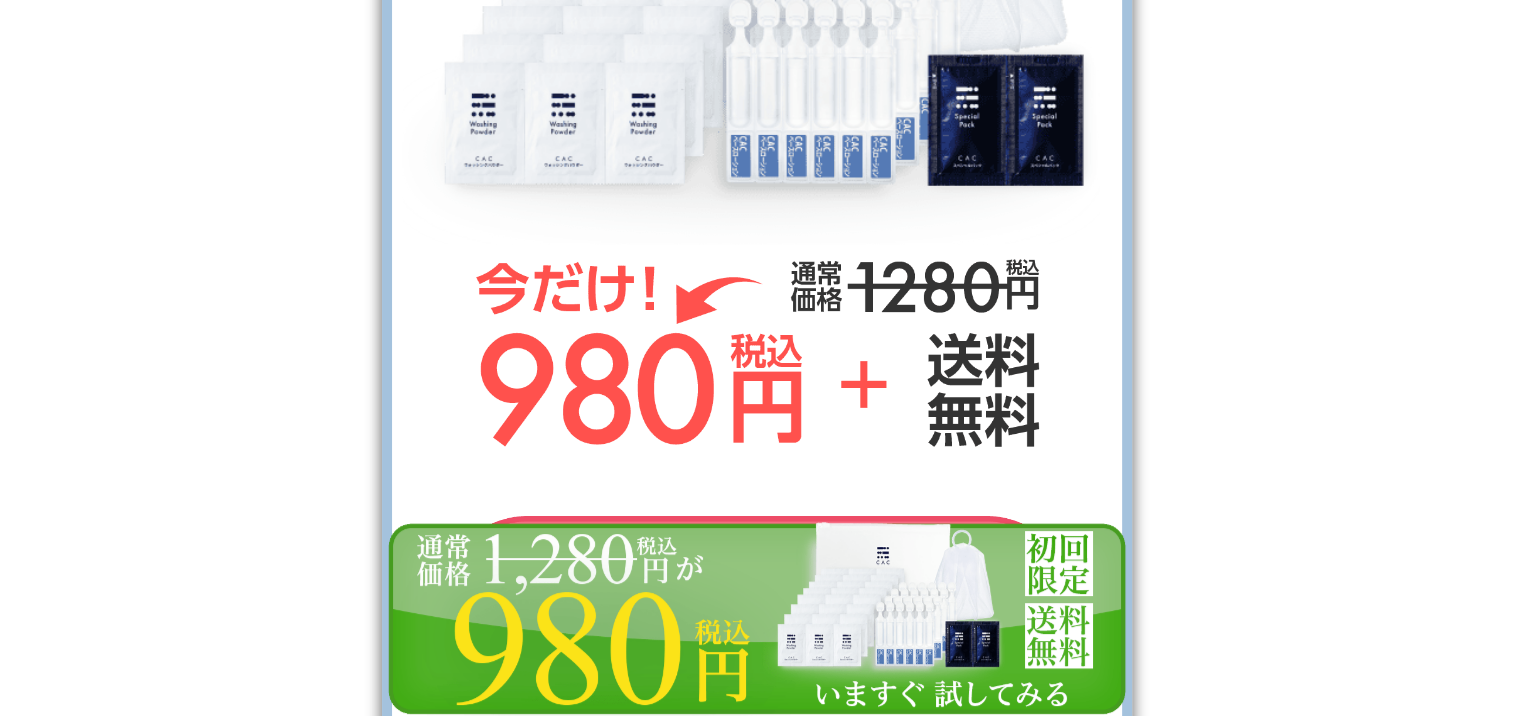 scroll, scrollTop: 7800, scrollLeft: 0, axis: vertical 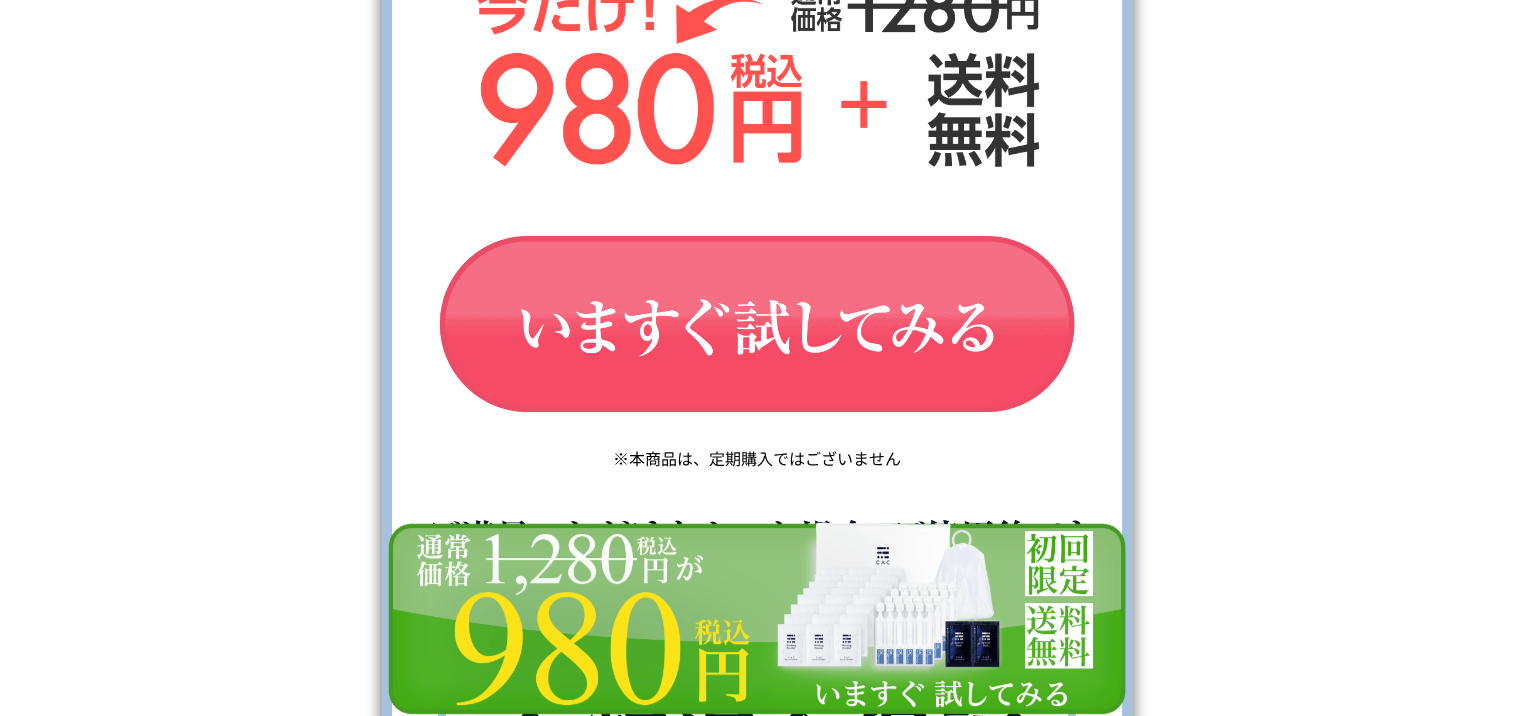 click at bounding box center [757, 326] 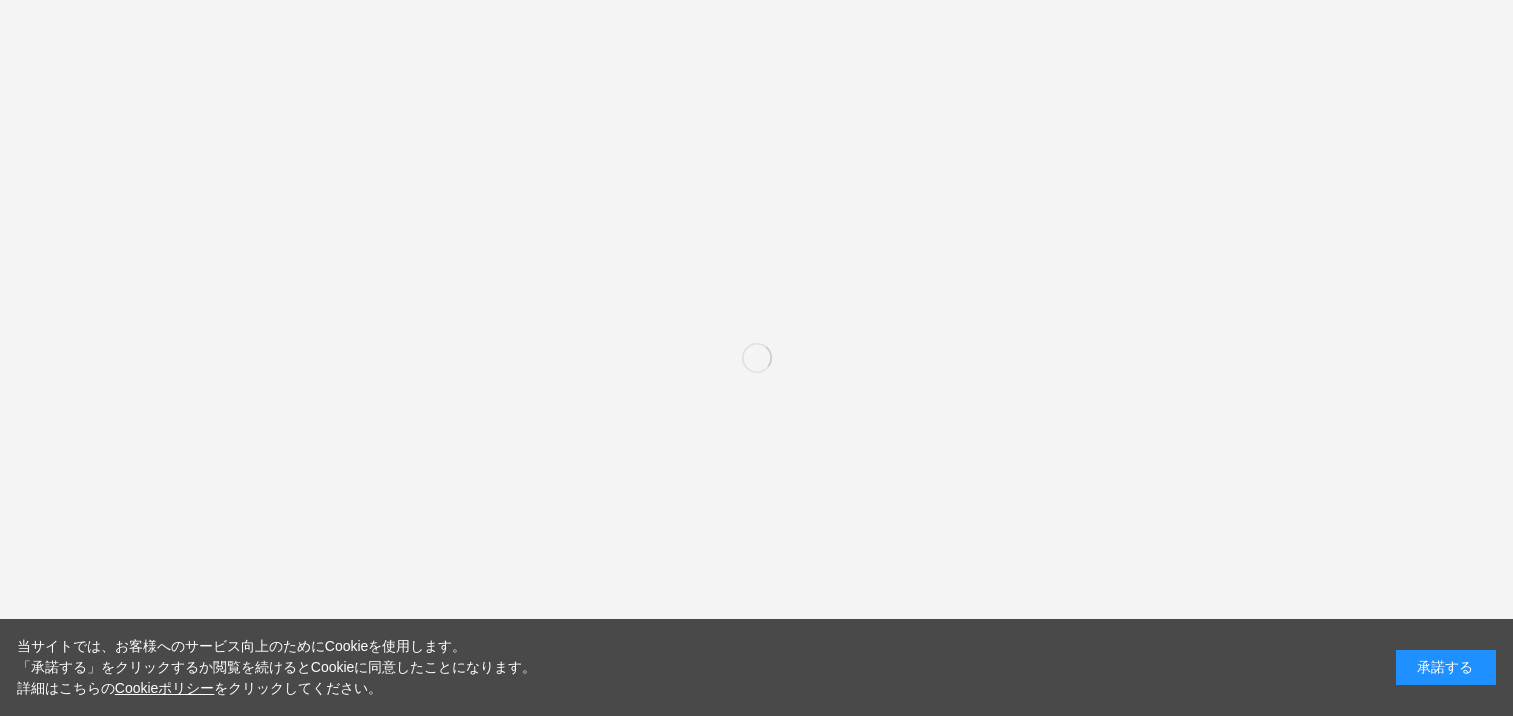 scroll, scrollTop: 0, scrollLeft: 0, axis: both 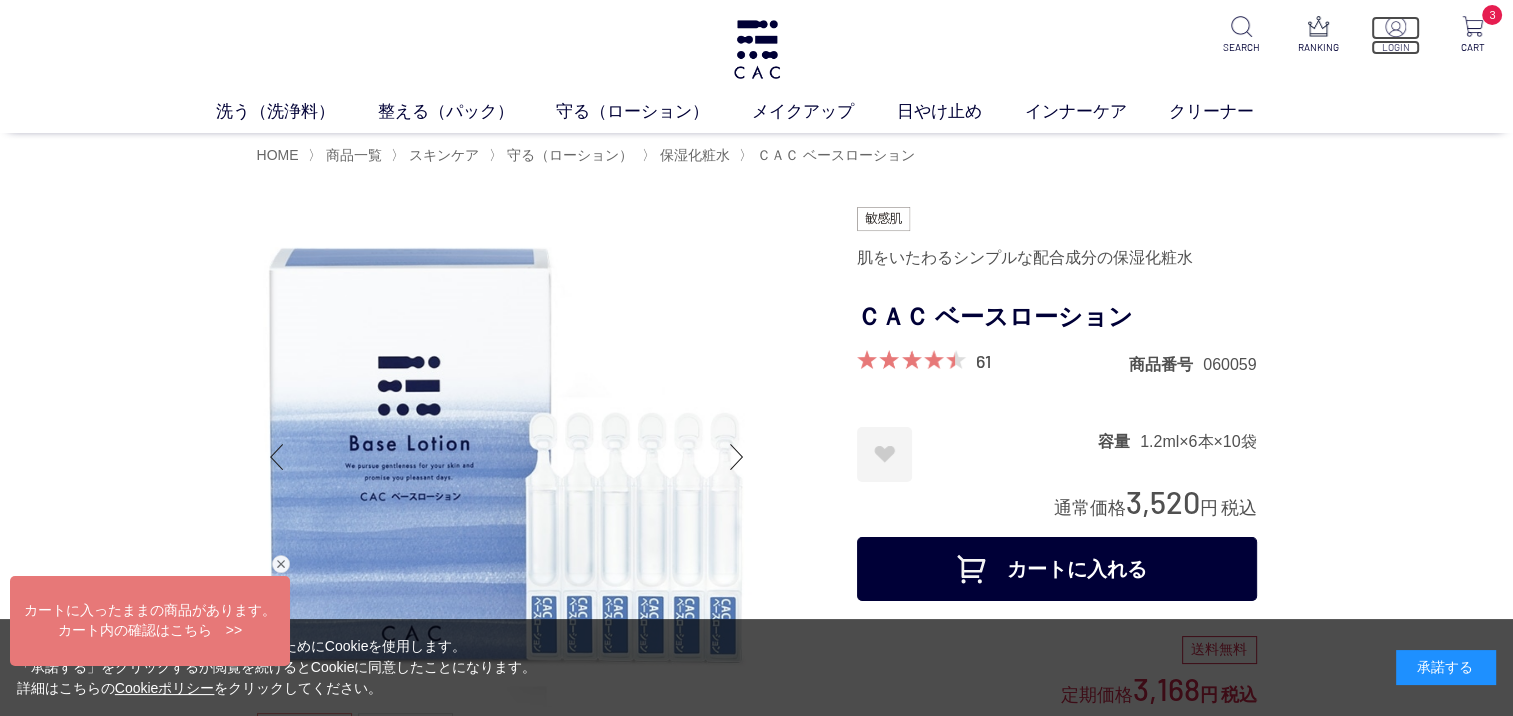 click at bounding box center [1395, 26] 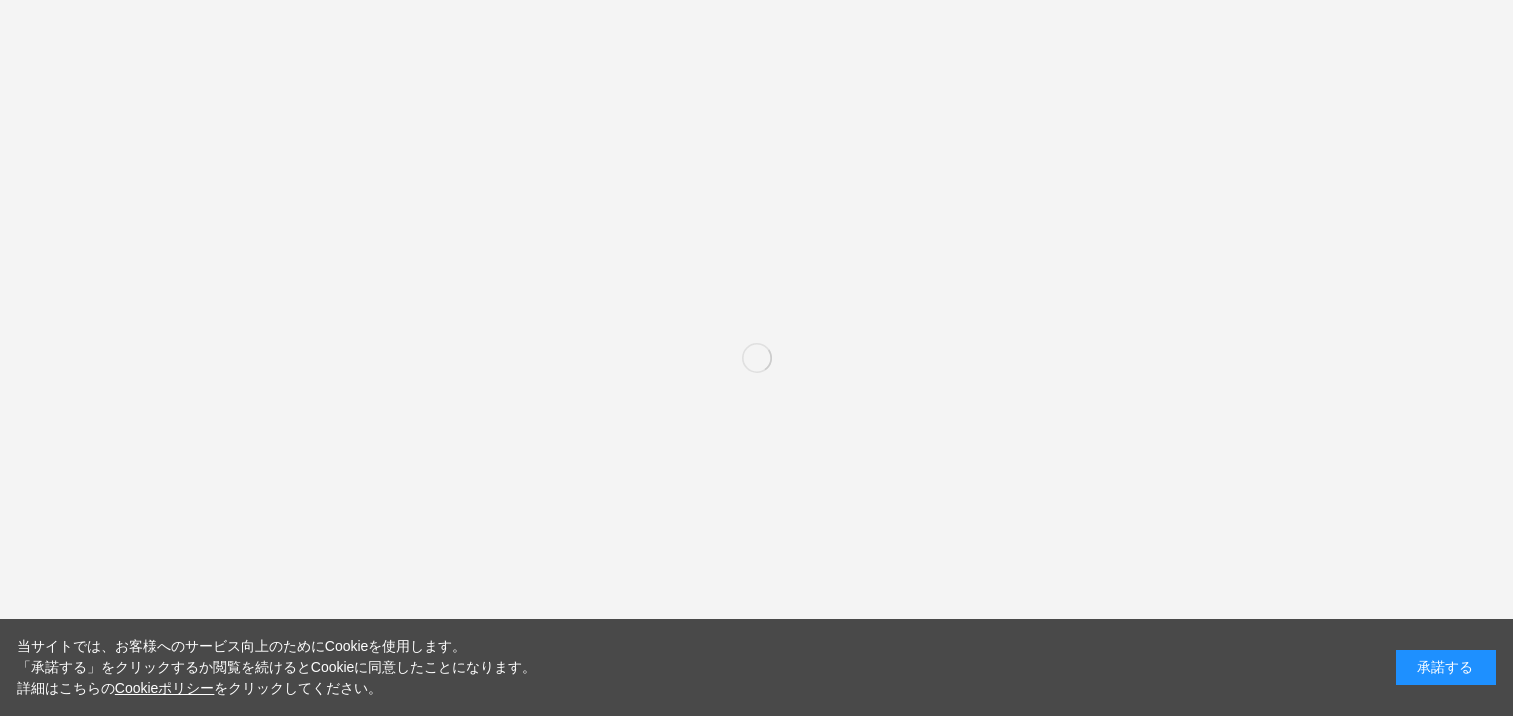 scroll, scrollTop: 0, scrollLeft: 0, axis: both 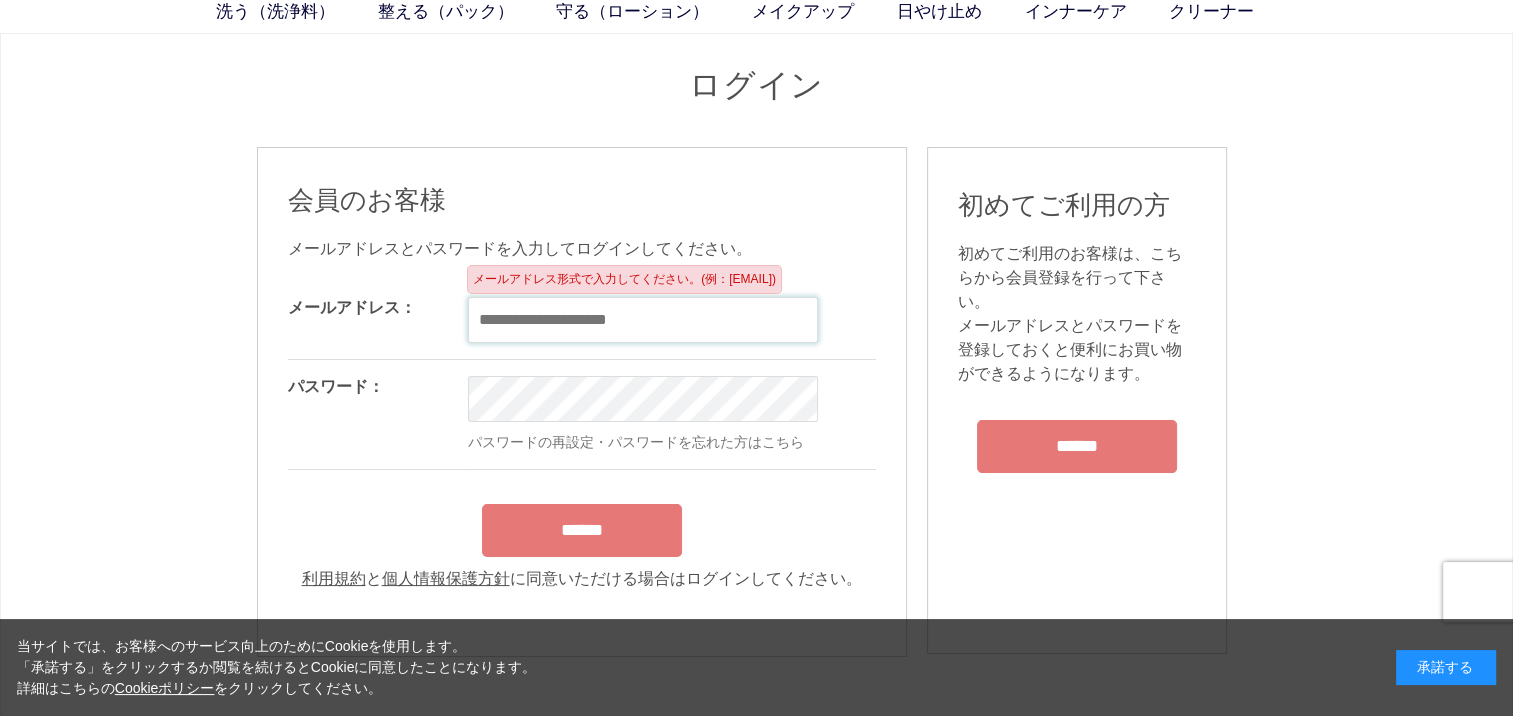 click at bounding box center (643, 320) 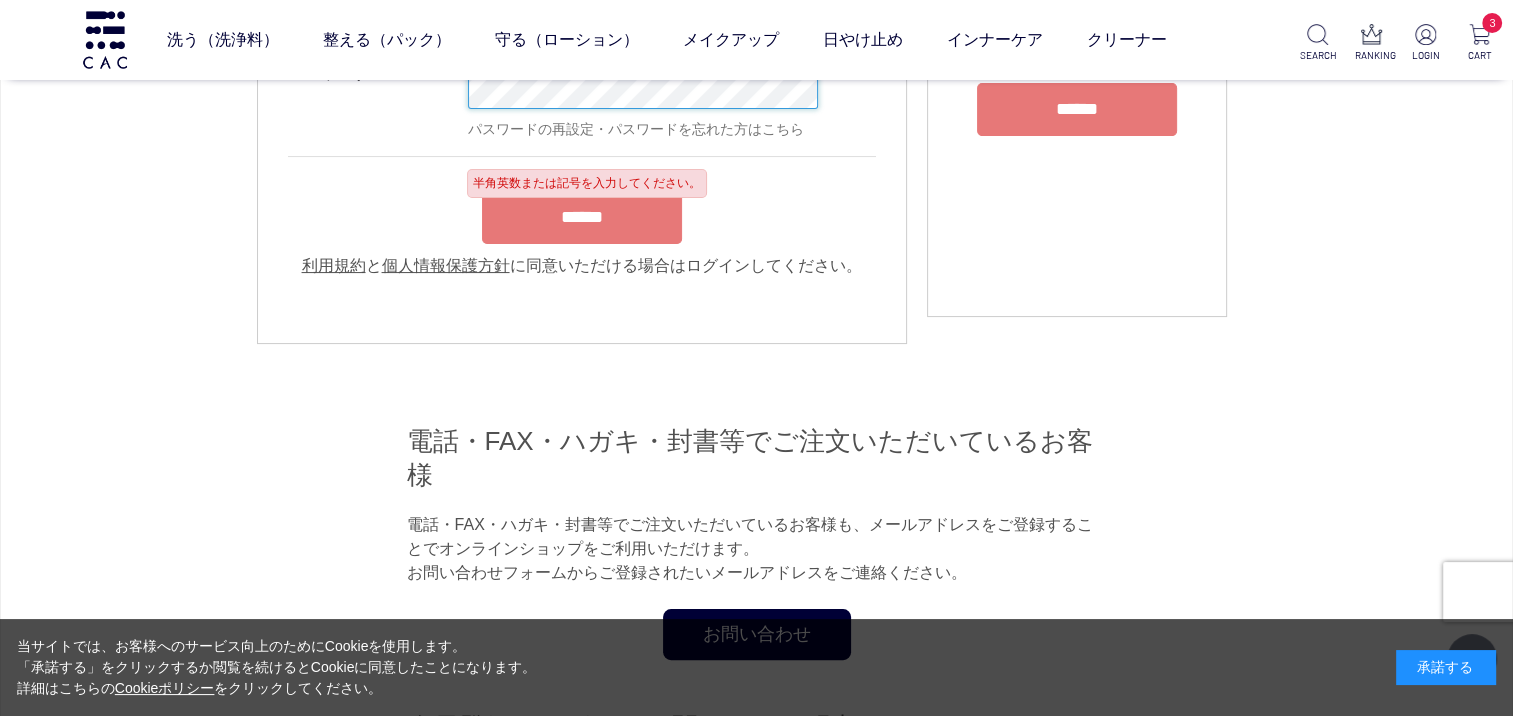 scroll, scrollTop: 300, scrollLeft: 0, axis: vertical 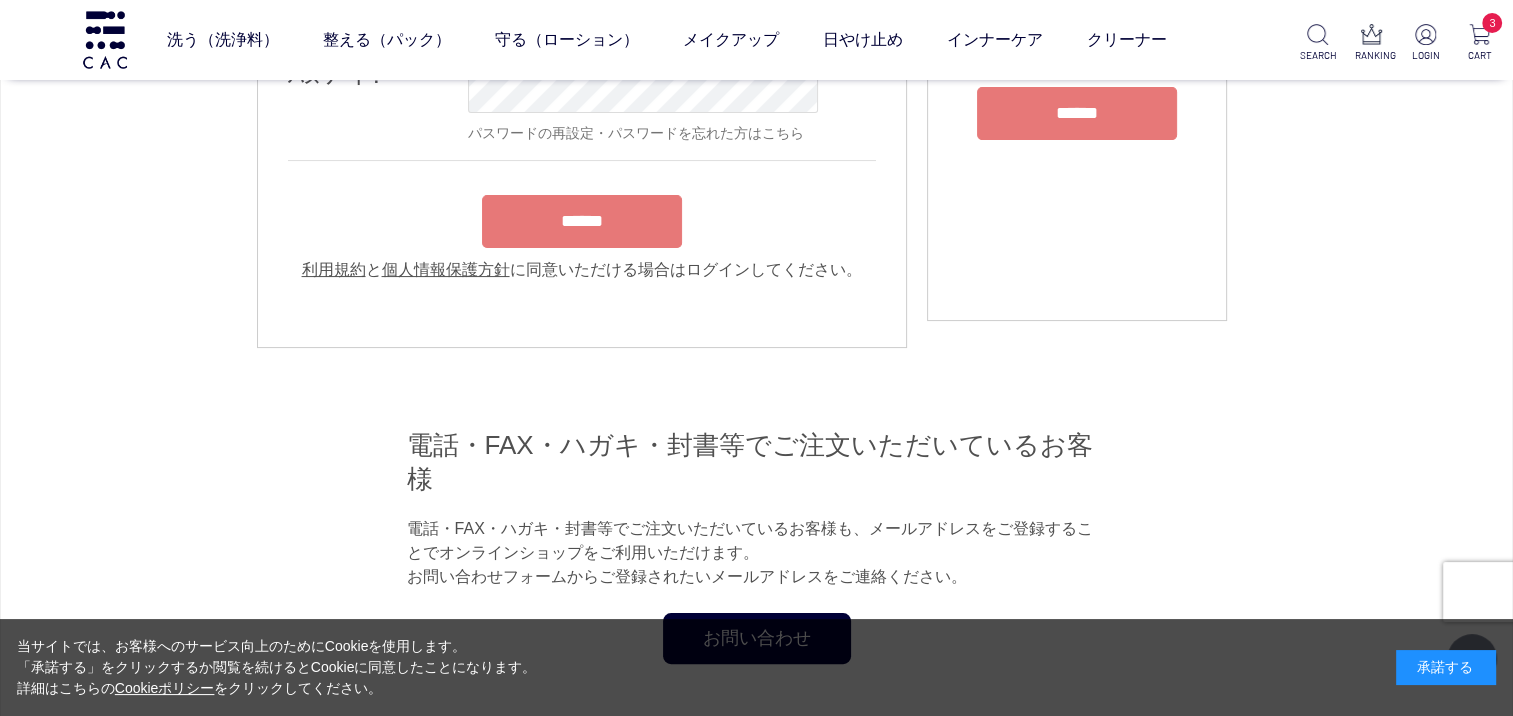 click on "**********" at bounding box center [582, 81] 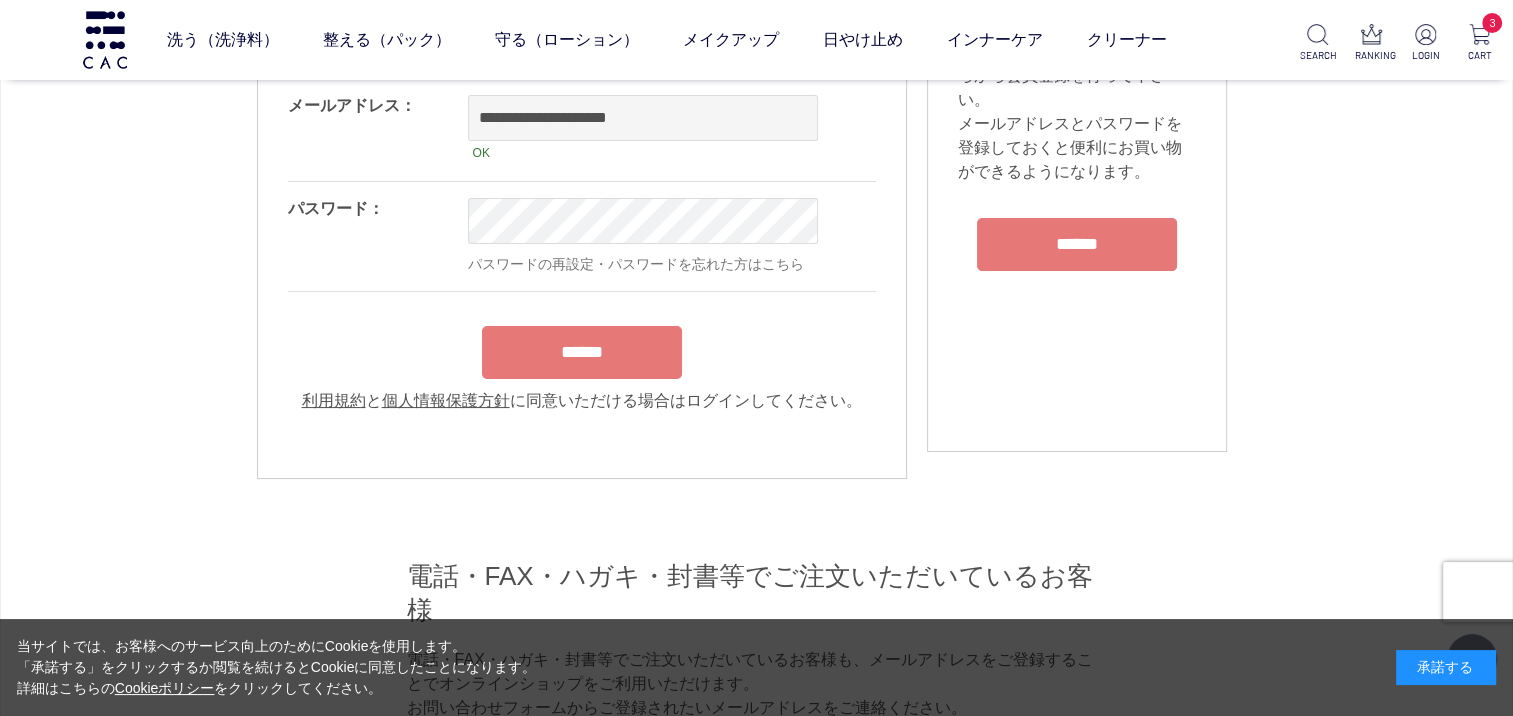 scroll, scrollTop: 300, scrollLeft: 0, axis: vertical 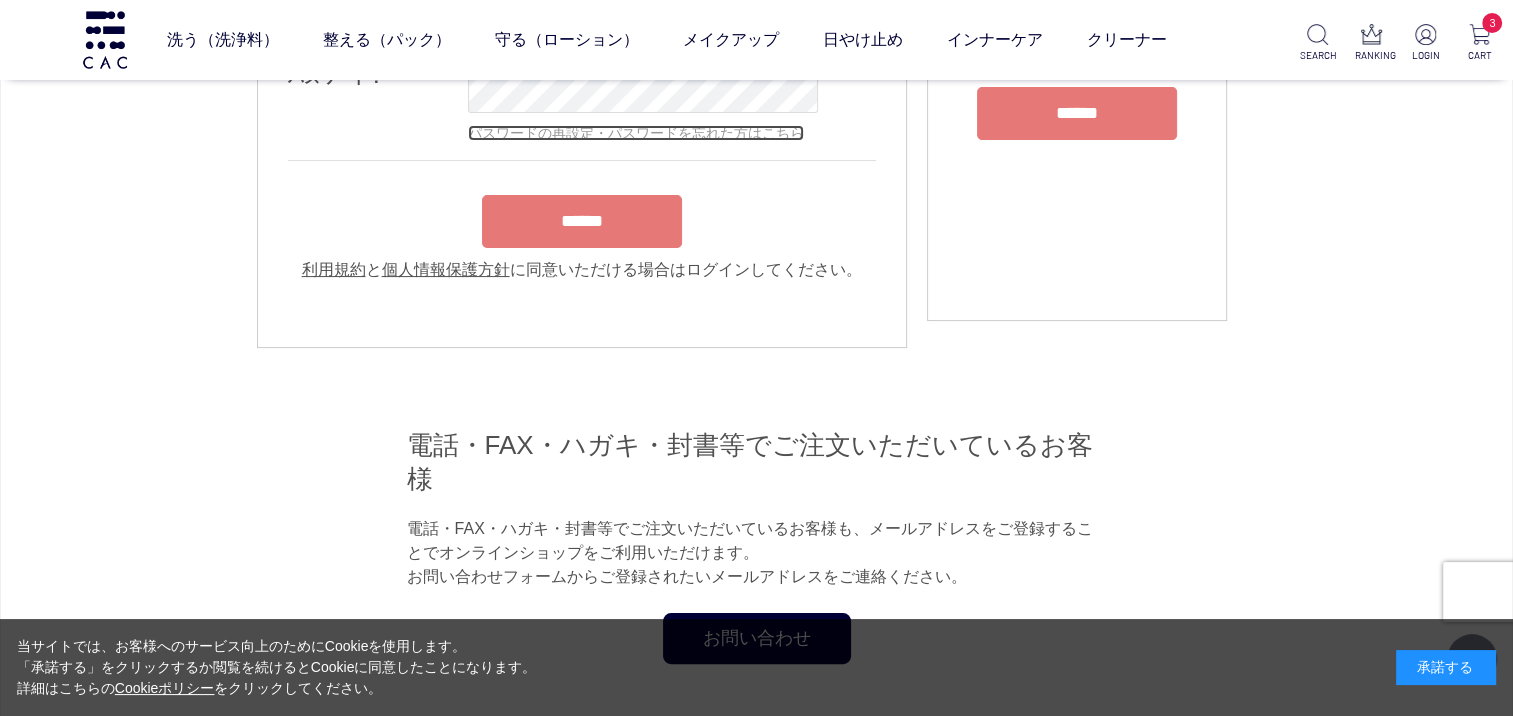click on "パスワードの再設定・パスワードを忘れた方はこちら" at bounding box center (636, 133) 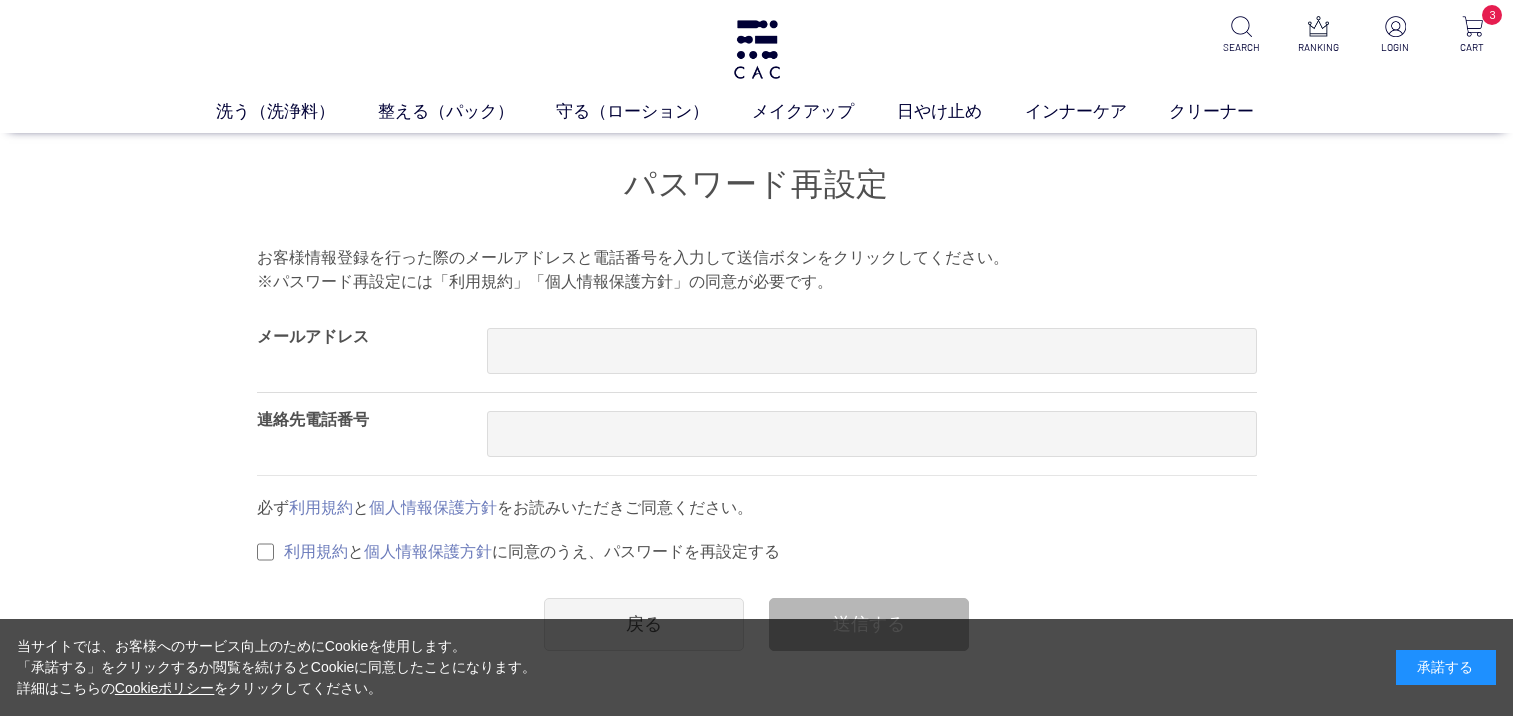 scroll, scrollTop: 0, scrollLeft: 0, axis: both 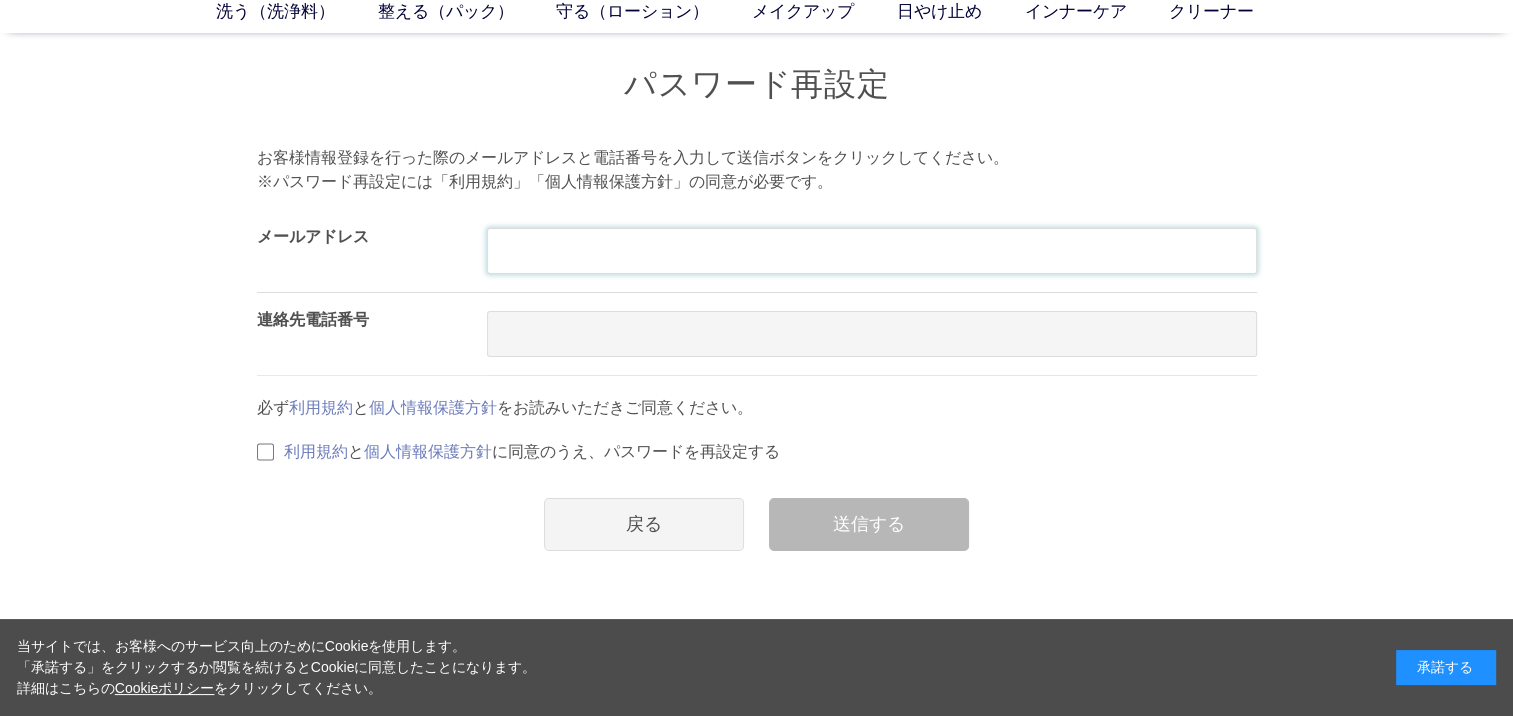 click at bounding box center (872, 251) 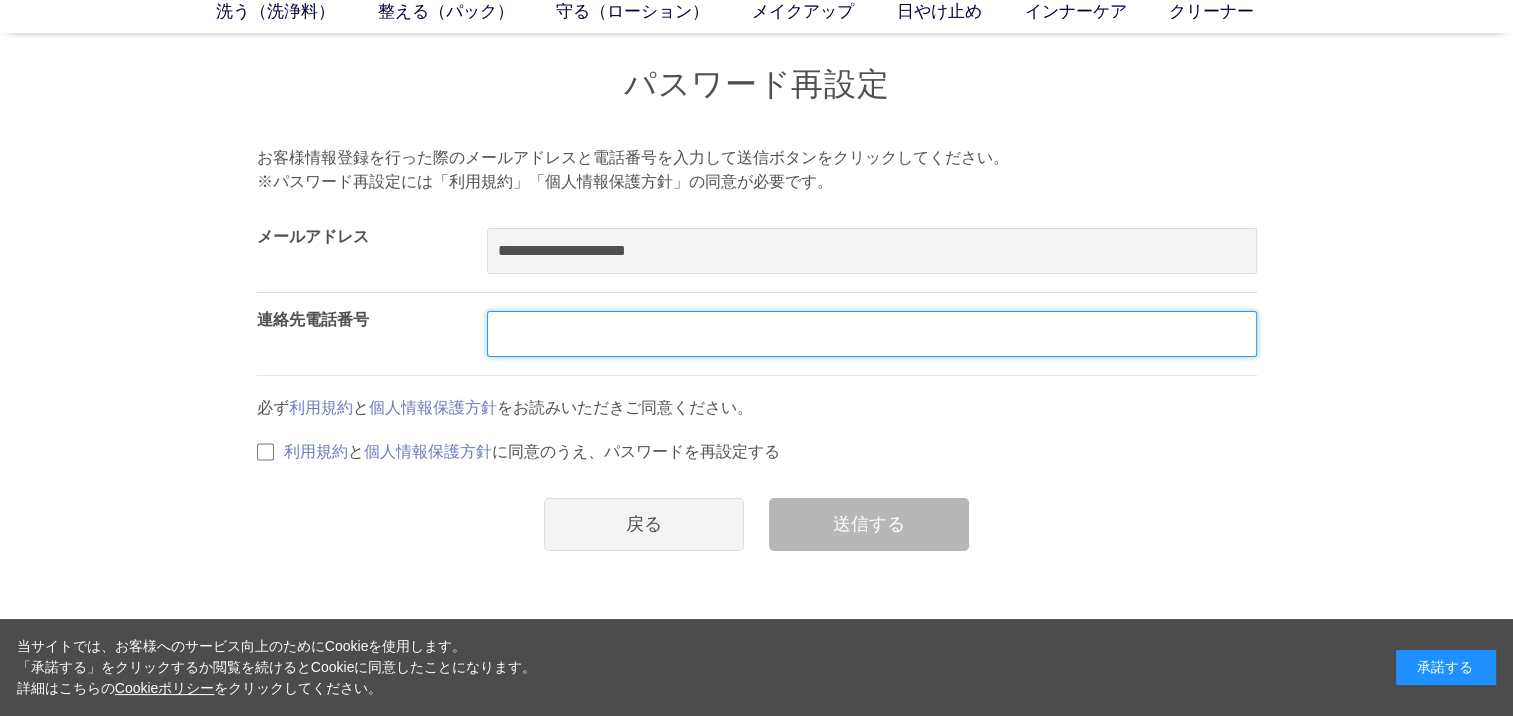 type on "**********" 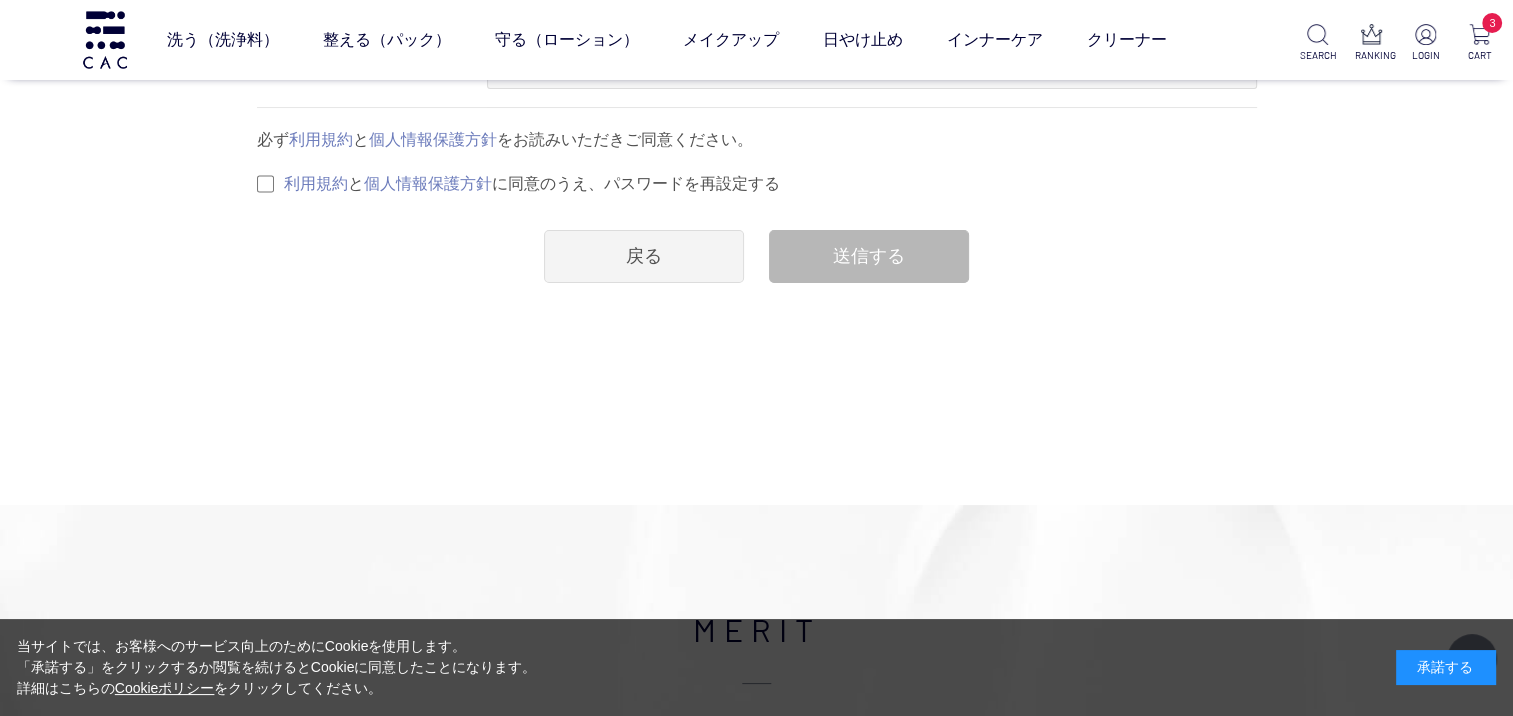 scroll, scrollTop: 200, scrollLeft: 0, axis: vertical 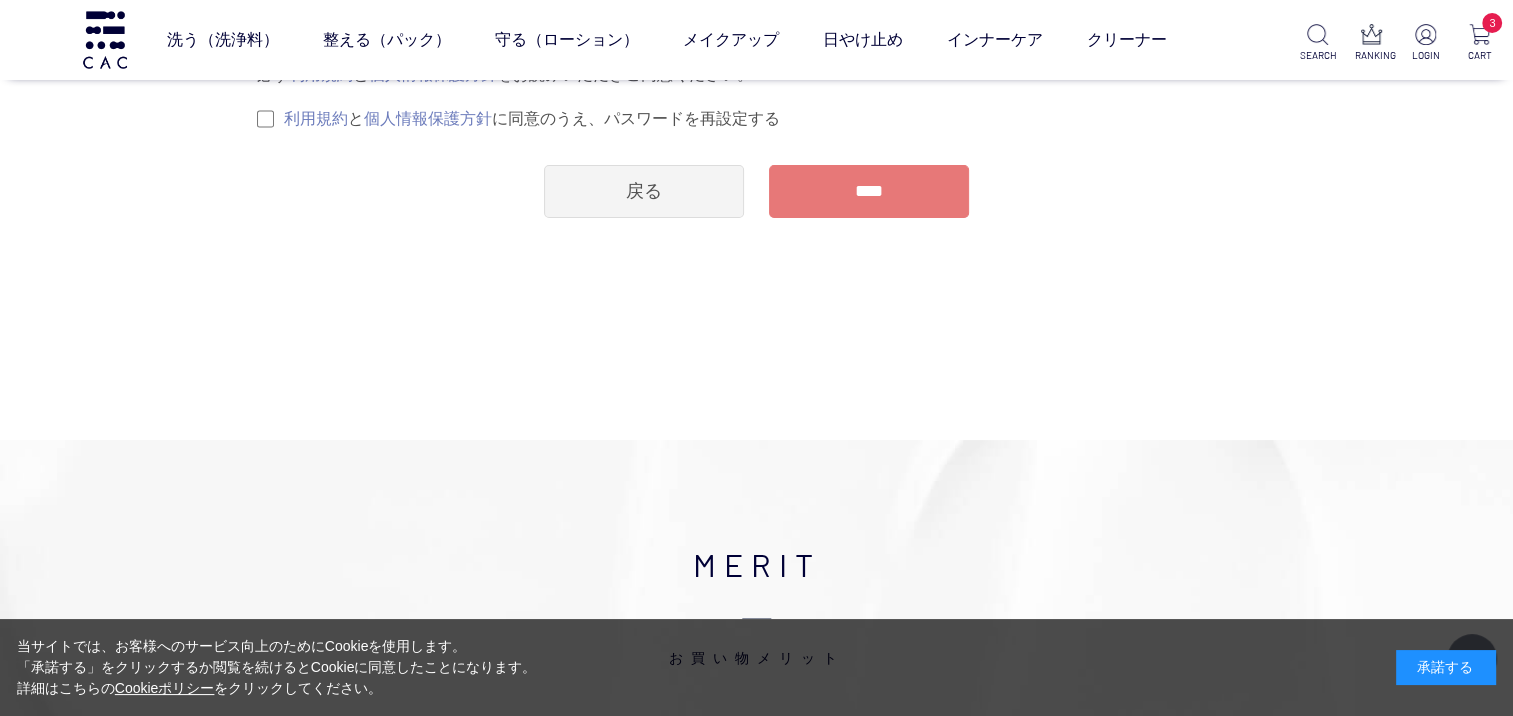 click on "****" at bounding box center [869, 191] 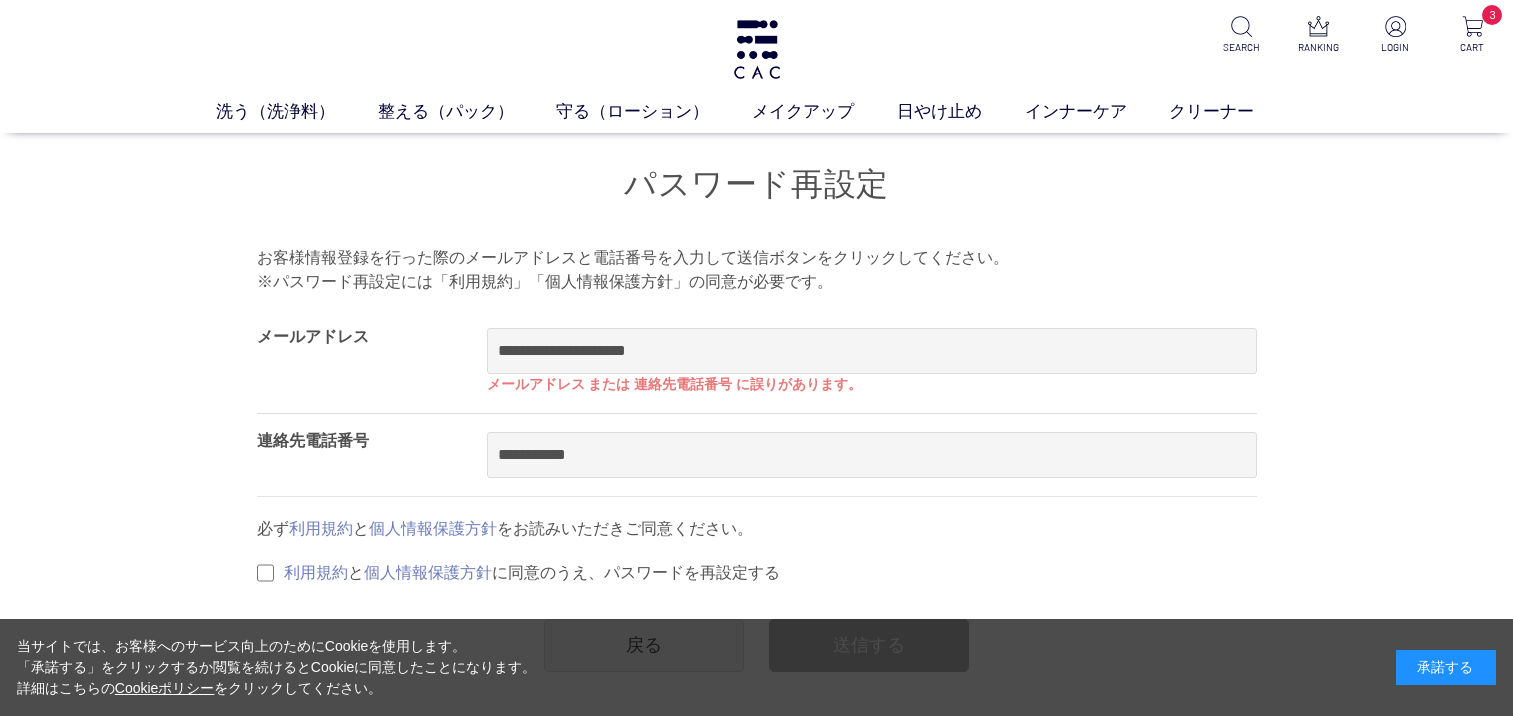 scroll, scrollTop: 0, scrollLeft: 0, axis: both 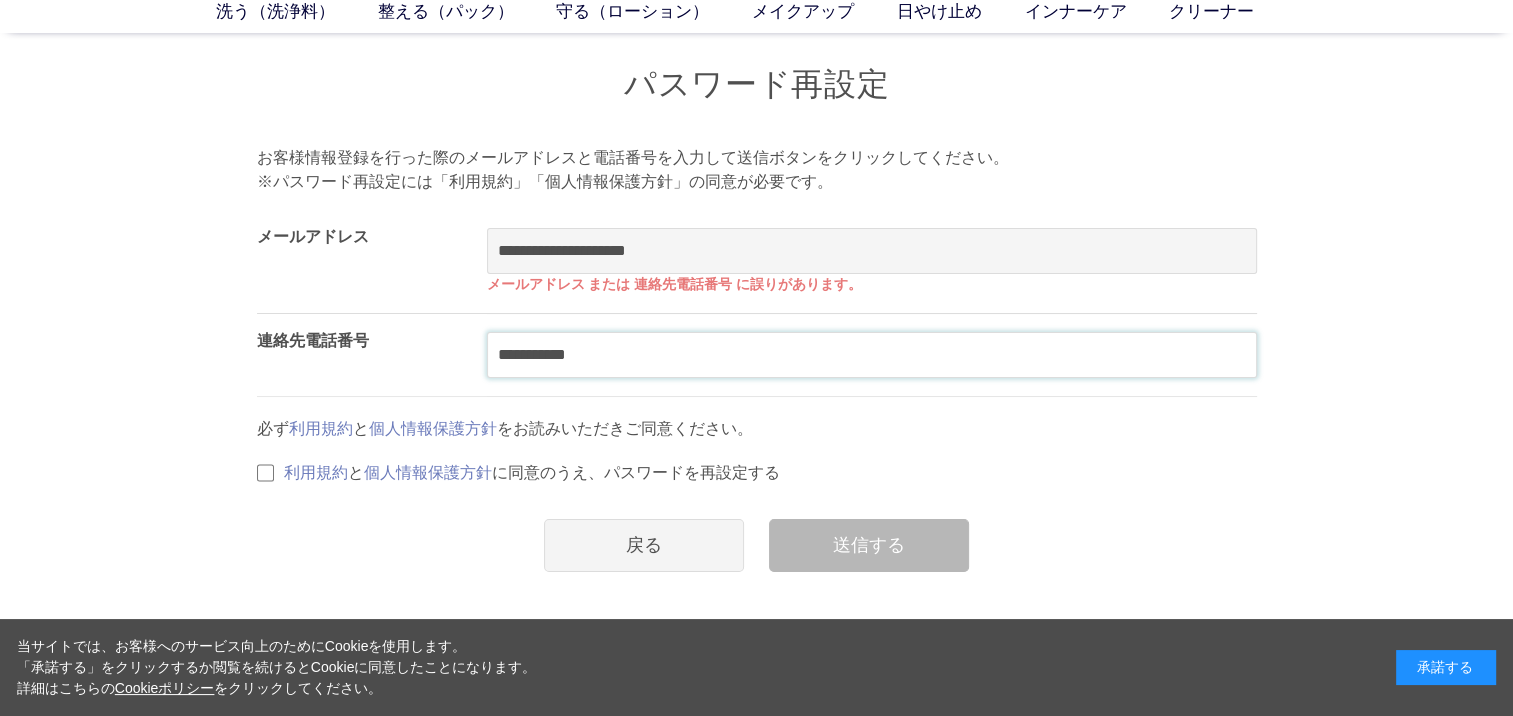 click on "**********" at bounding box center [872, 355] 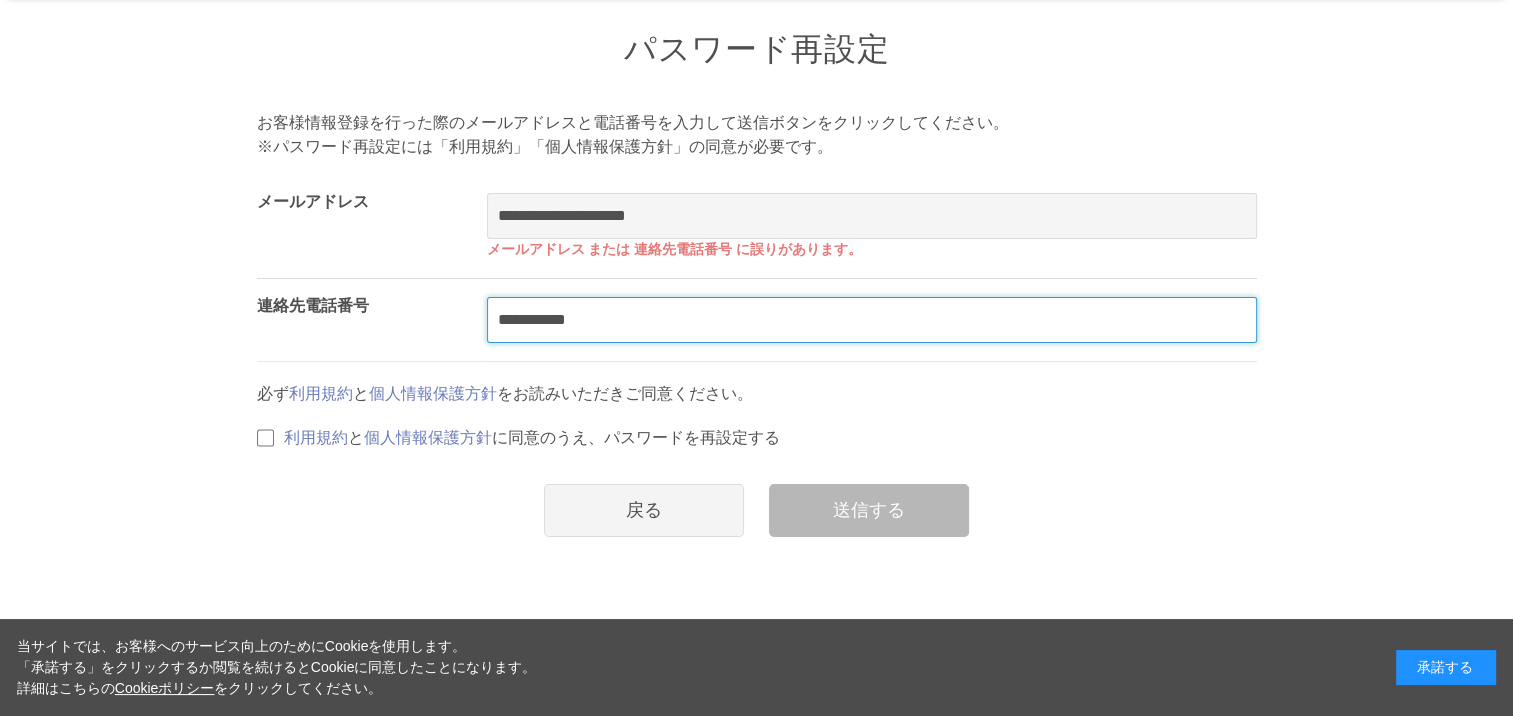 scroll, scrollTop: 100, scrollLeft: 0, axis: vertical 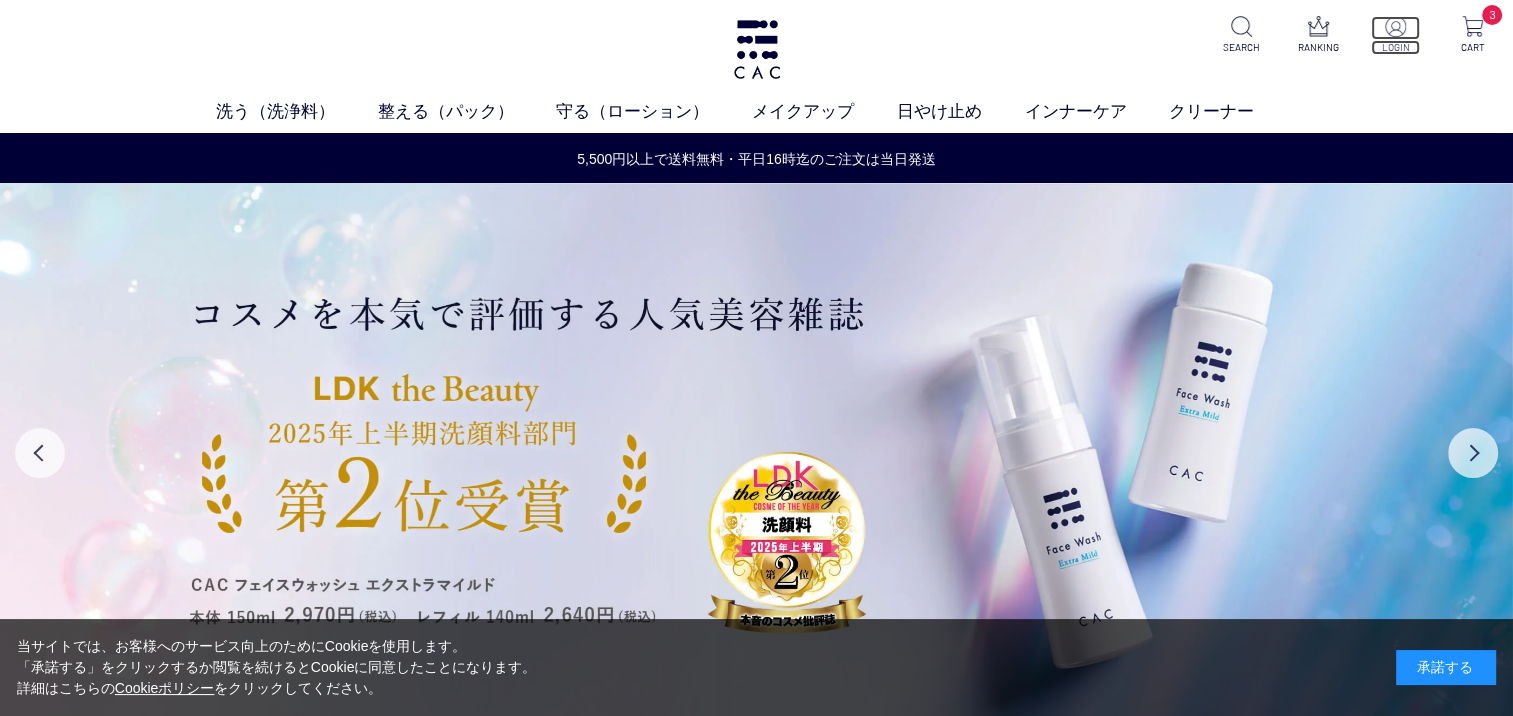 click on "LOGIN" at bounding box center (1395, 47) 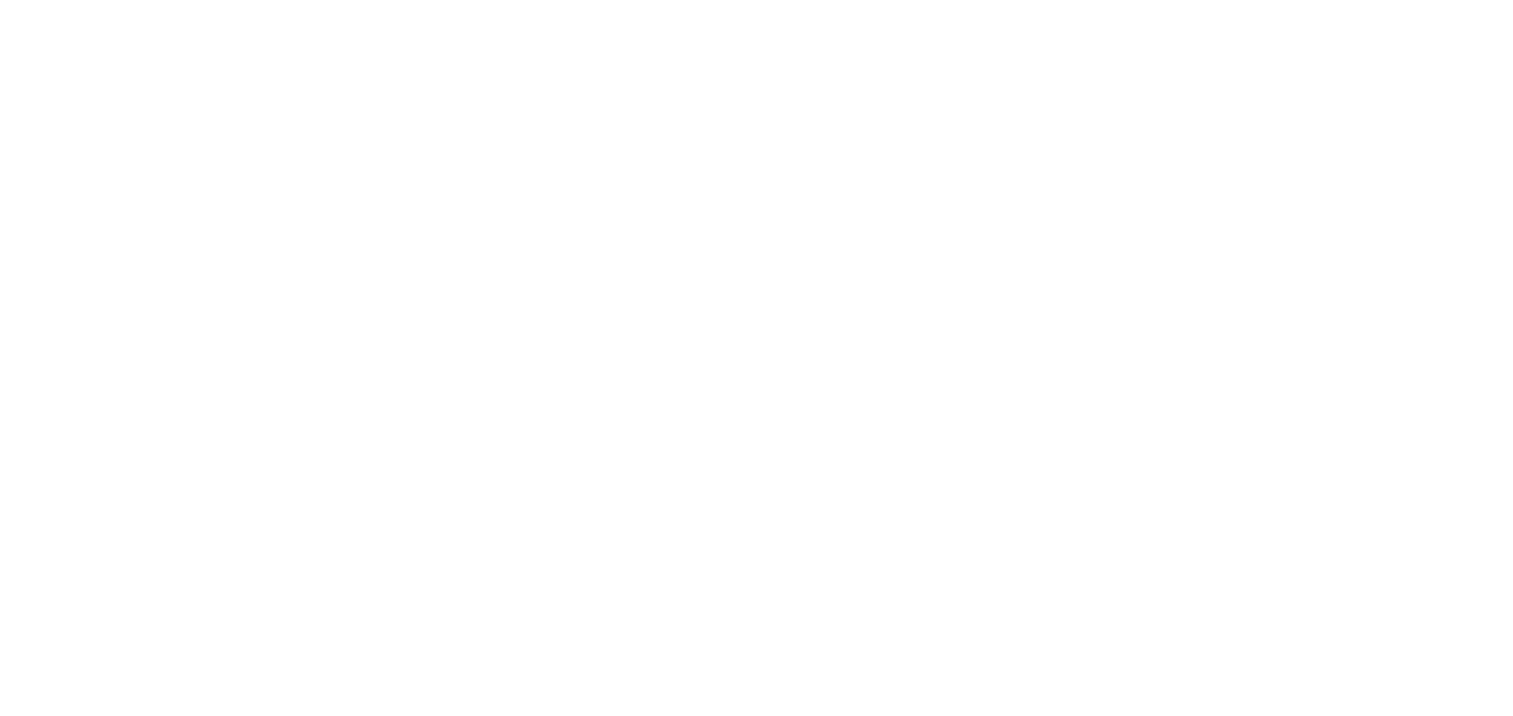 scroll, scrollTop: 0, scrollLeft: 0, axis: both 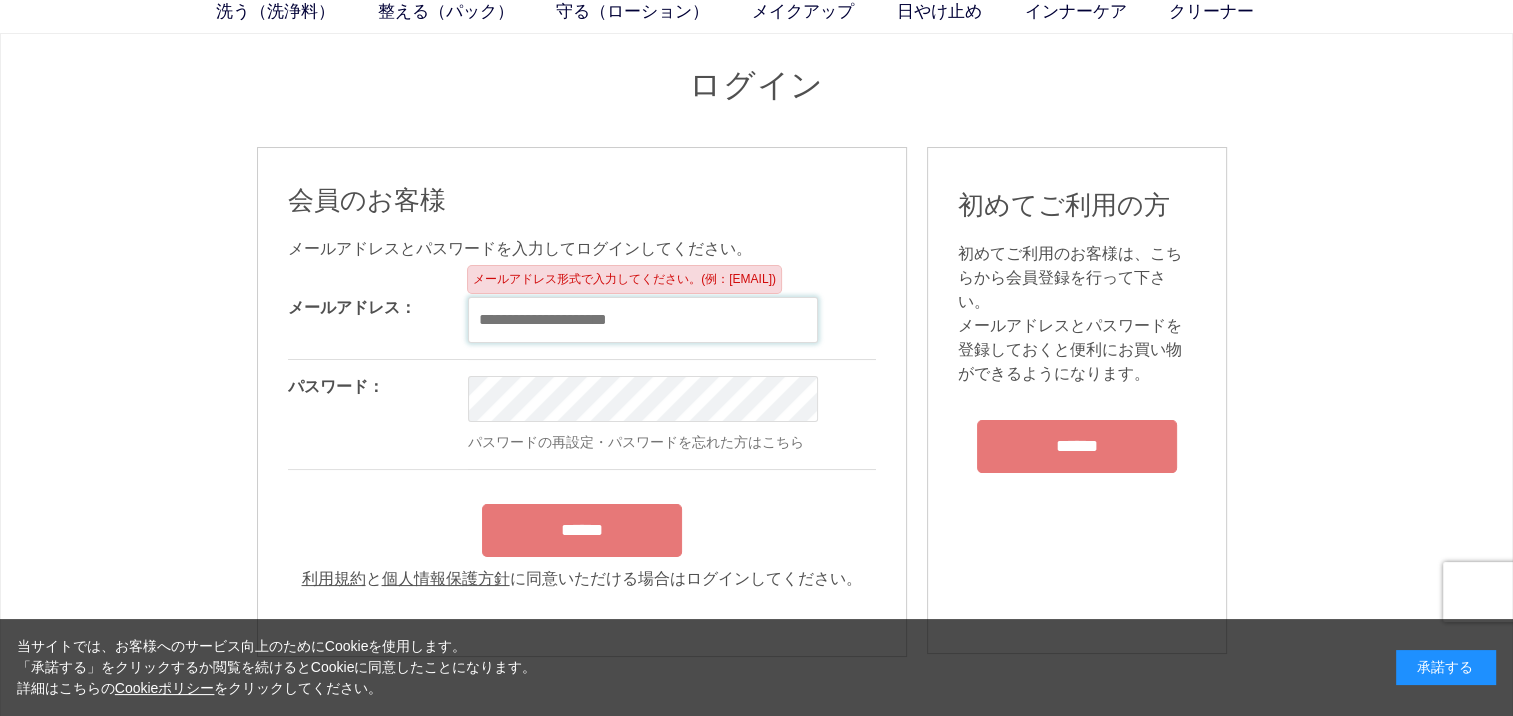 click at bounding box center [643, 320] 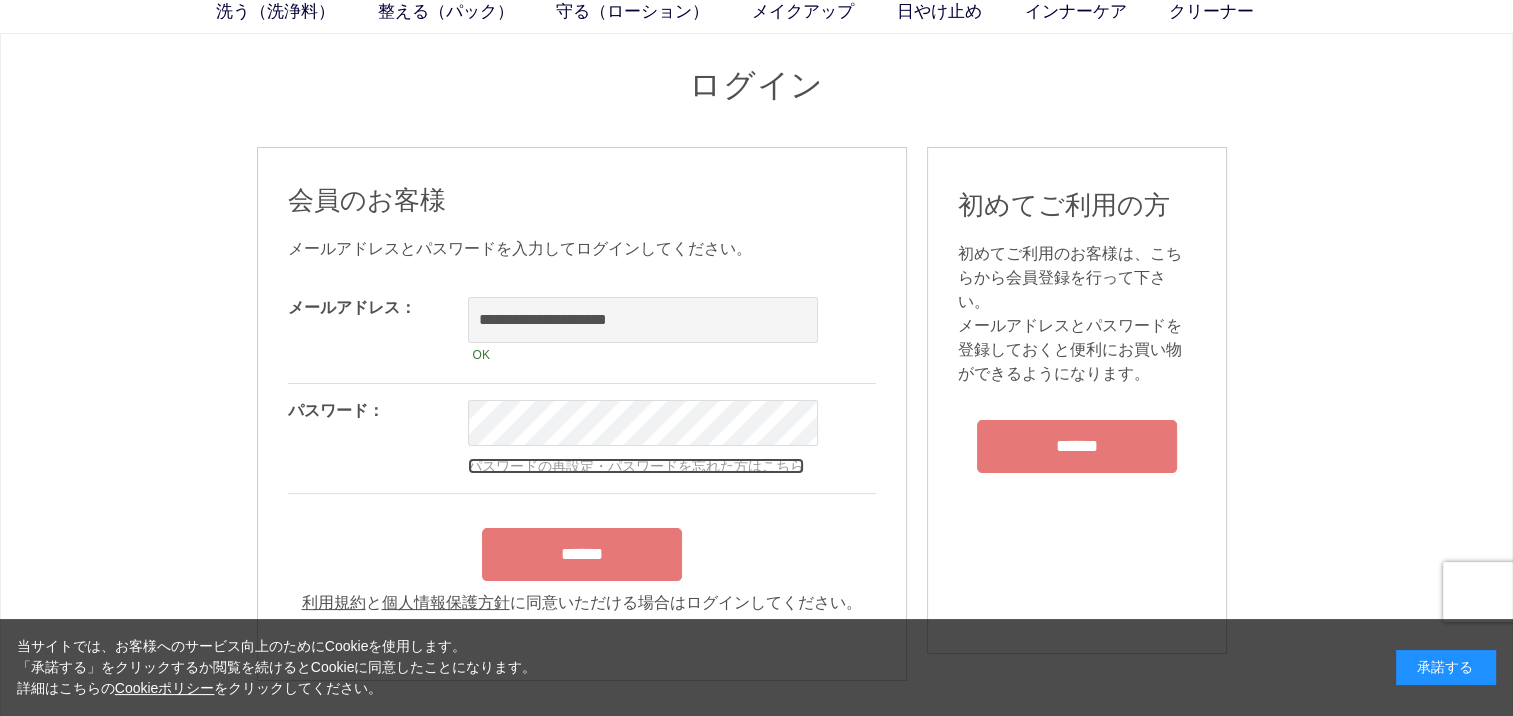 click on "パスワードの再設定・パスワードを忘れた方はこちら" at bounding box center (636, 466) 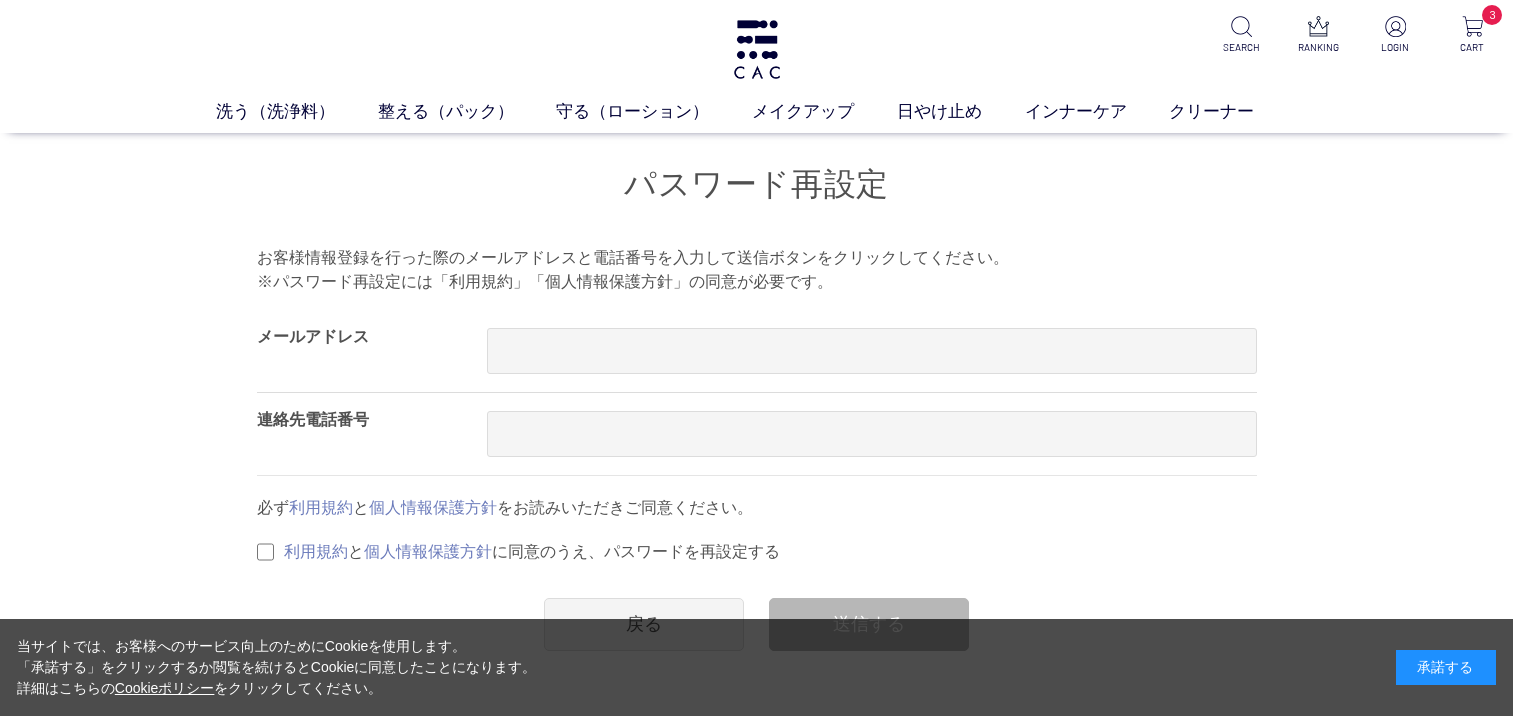 scroll, scrollTop: 0, scrollLeft: 0, axis: both 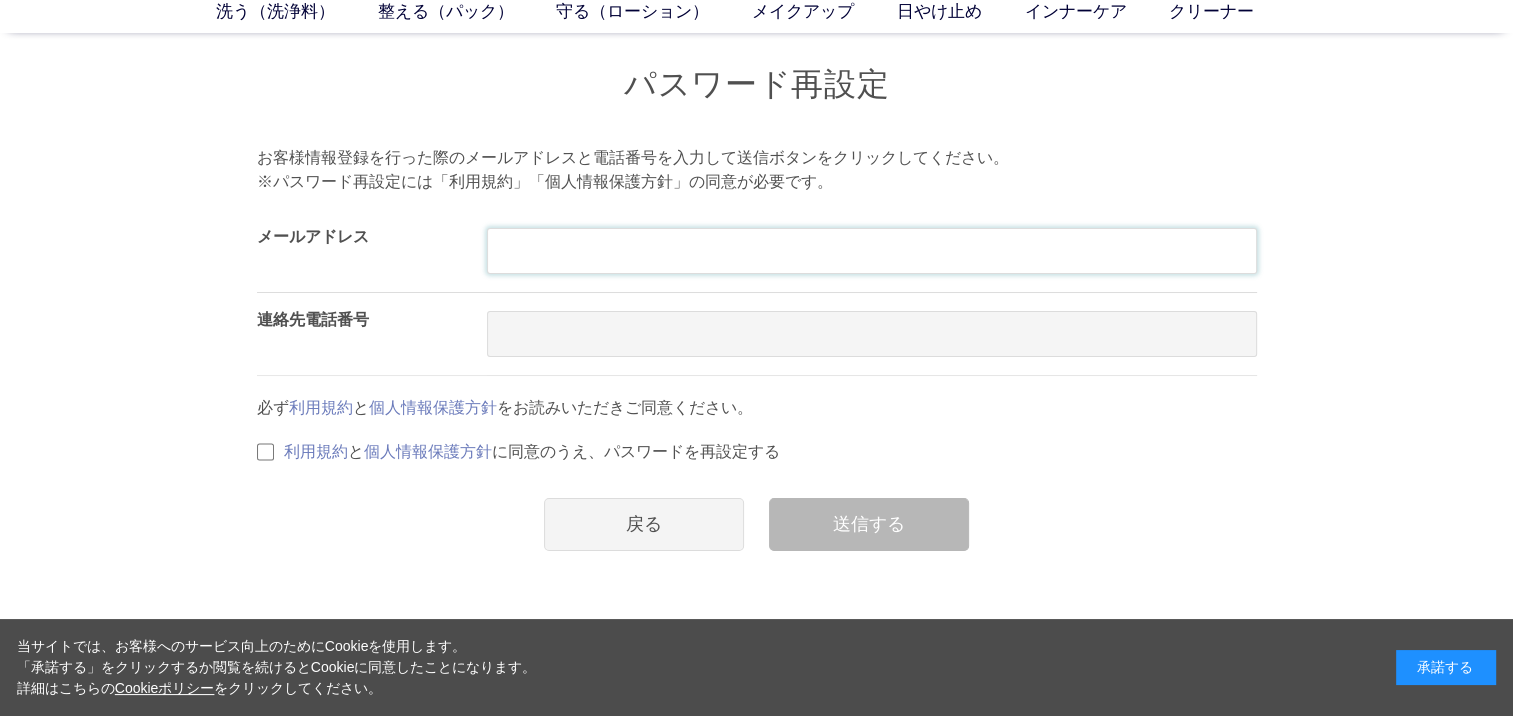 type on "**********" 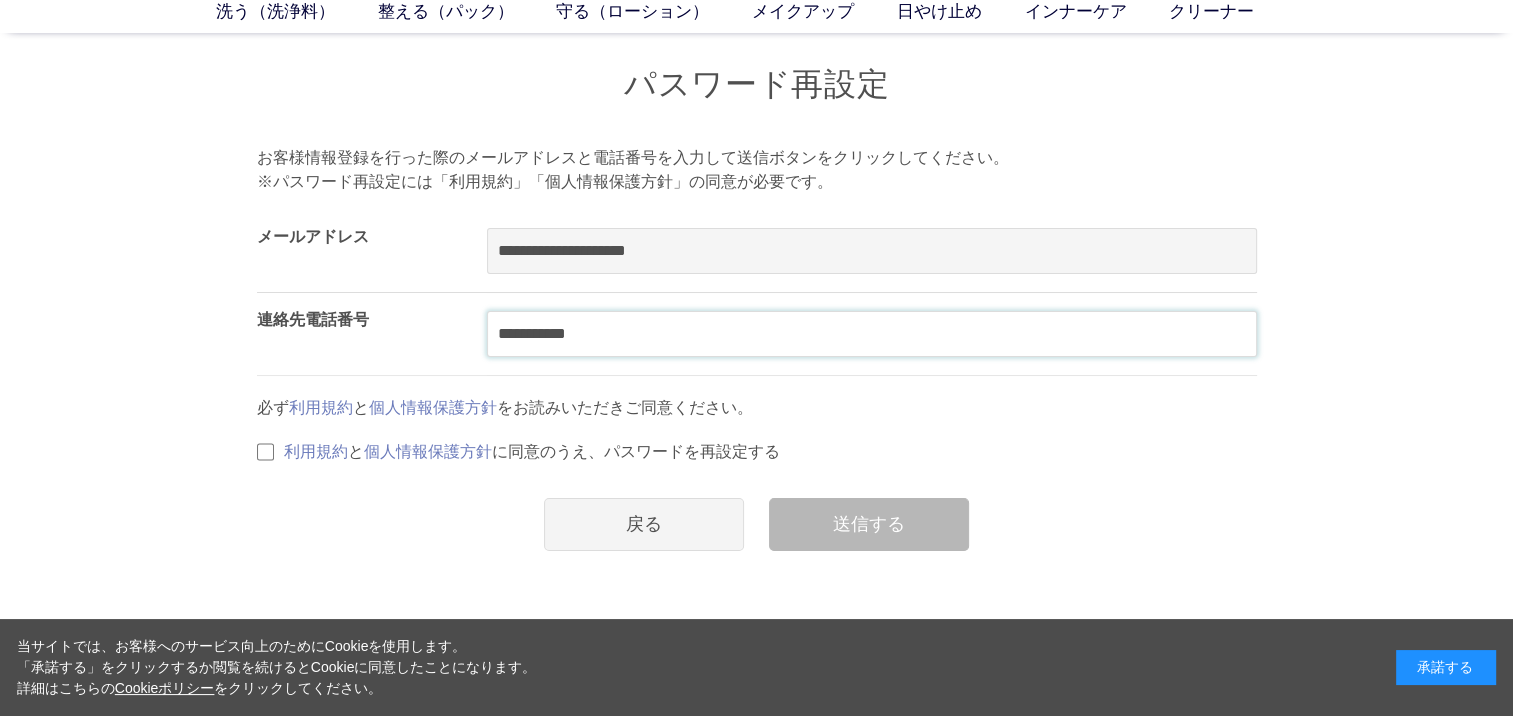 click on "**********" at bounding box center (872, 334) 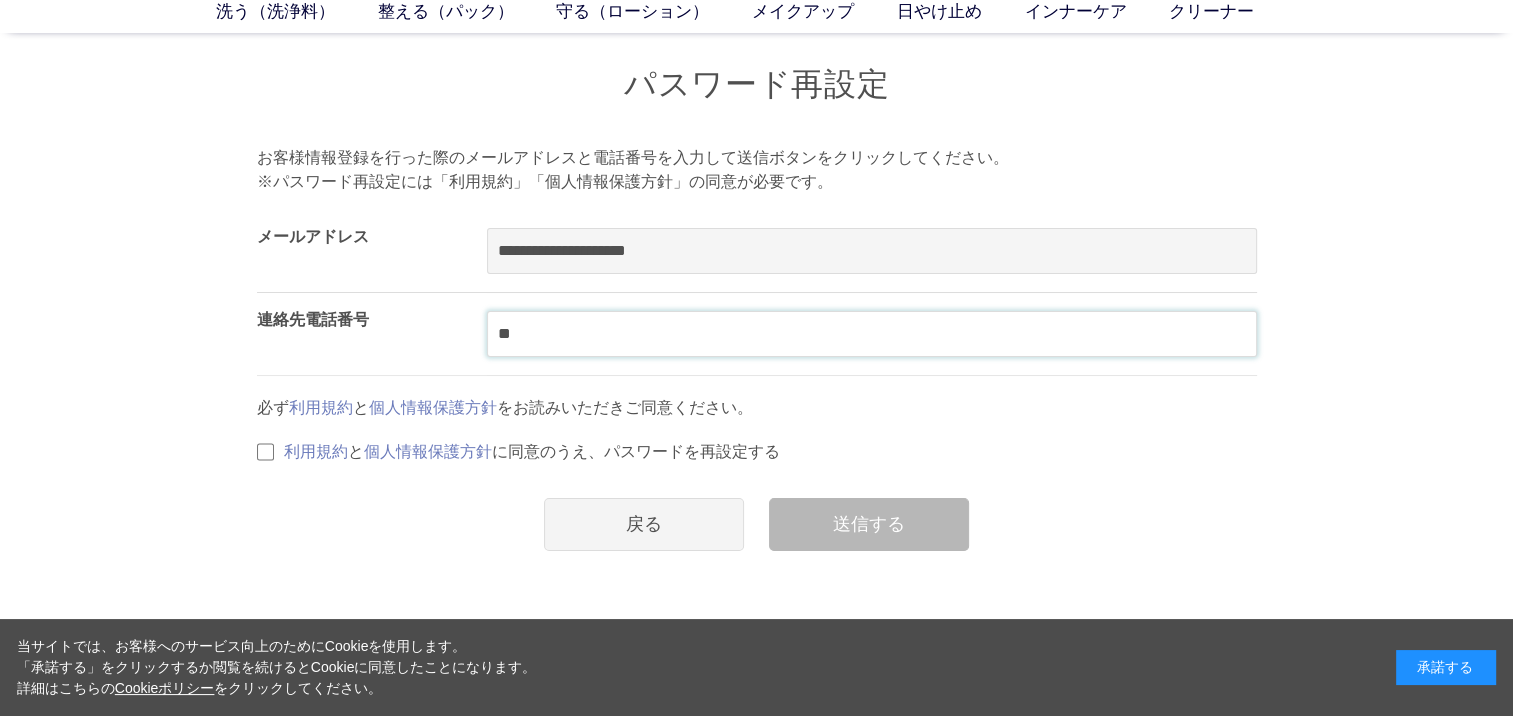 type on "*" 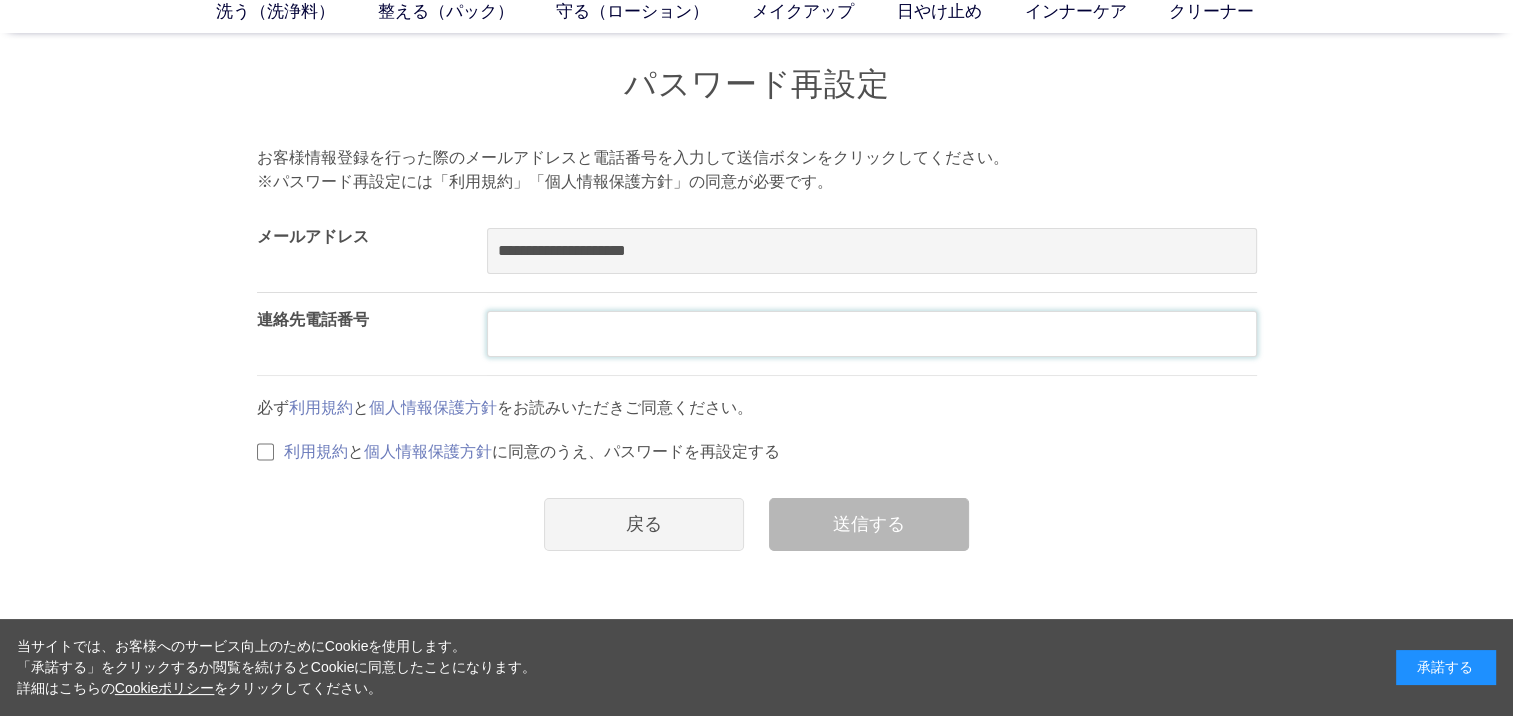 type on "**********" 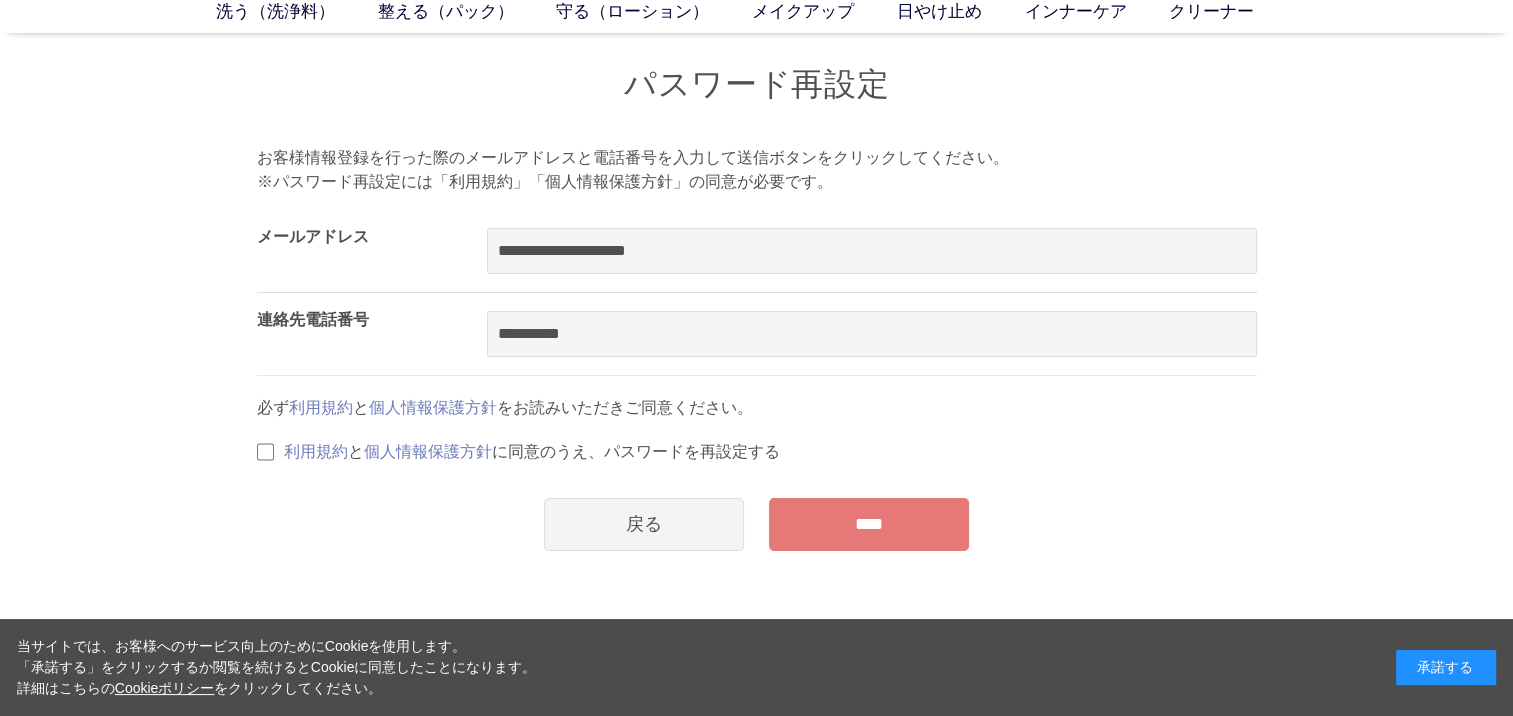click on "****" at bounding box center [869, 524] 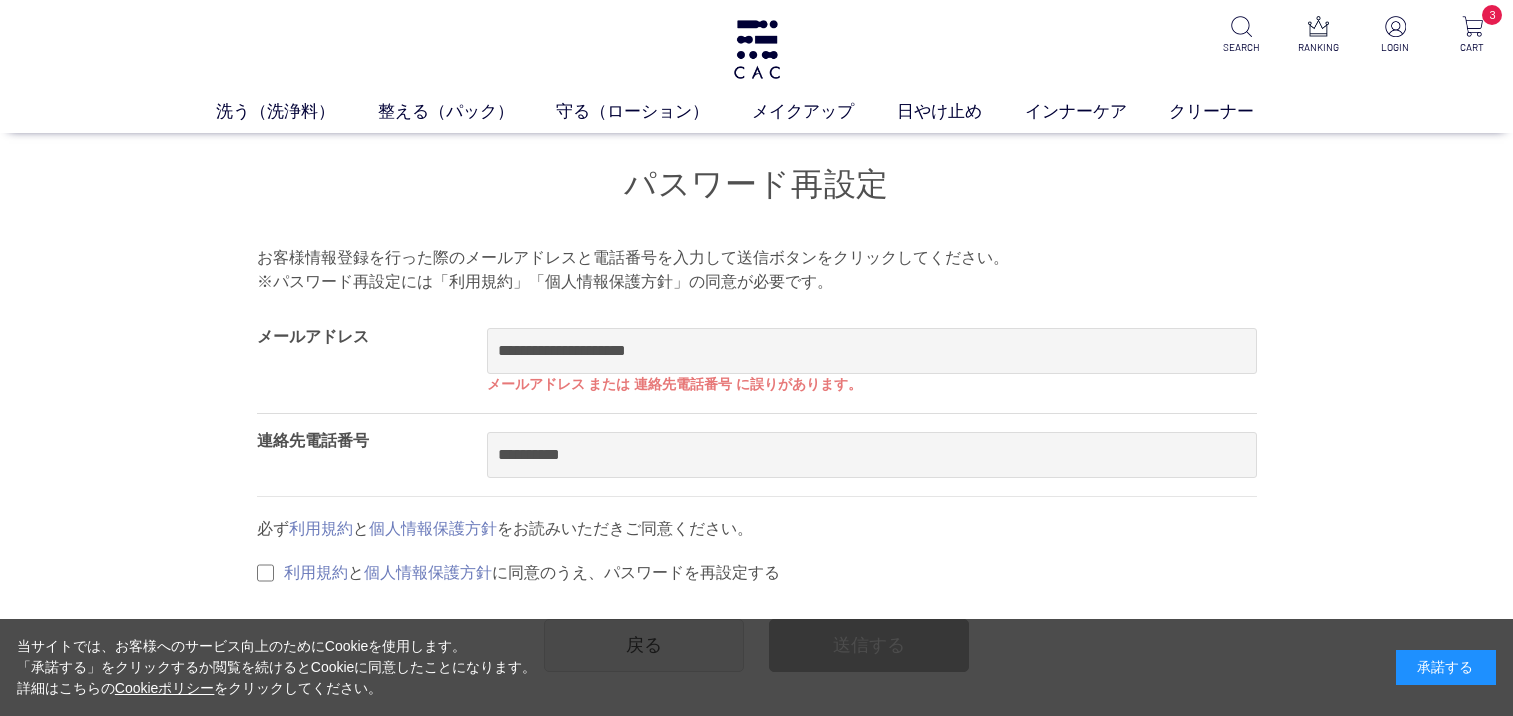 scroll, scrollTop: 0, scrollLeft: 0, axis: both 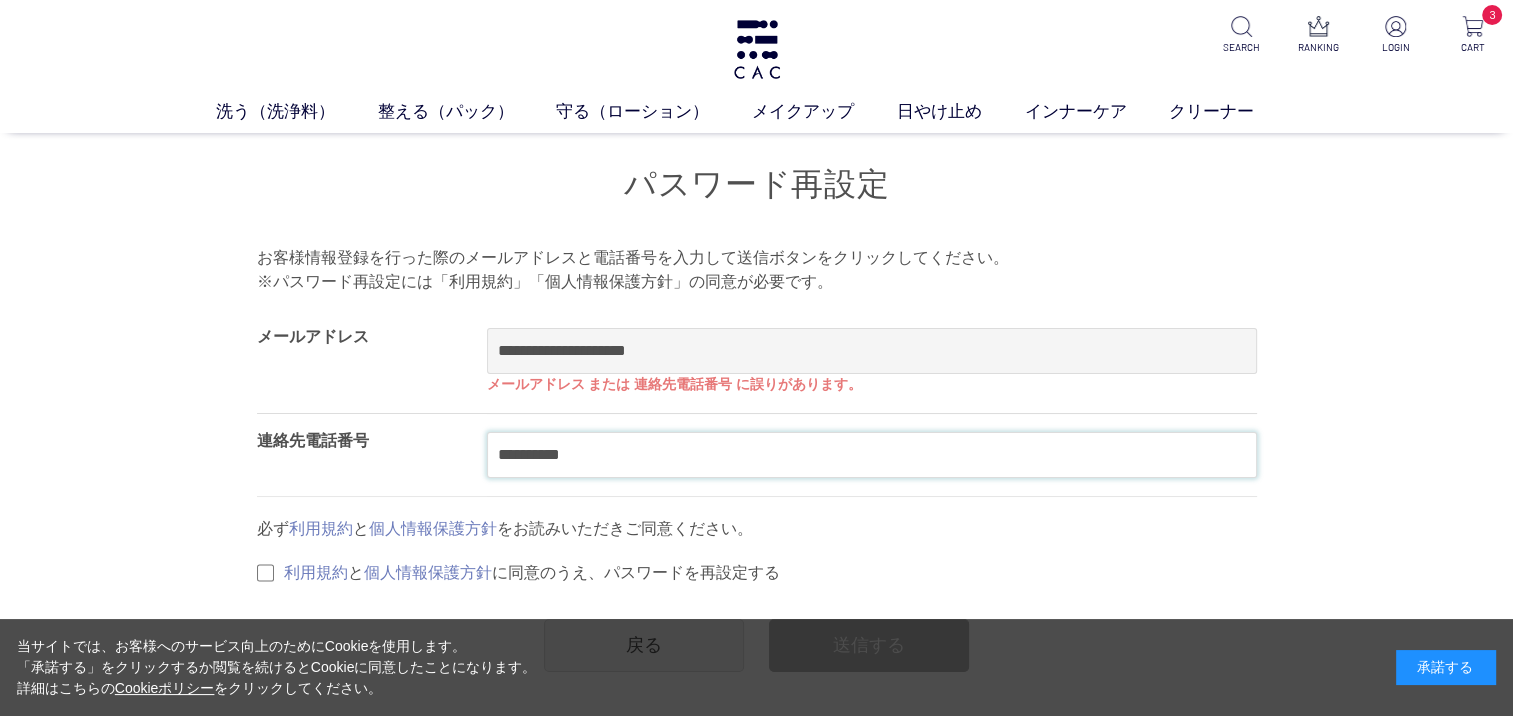 click on "**********" at bounding box center [872, 455] 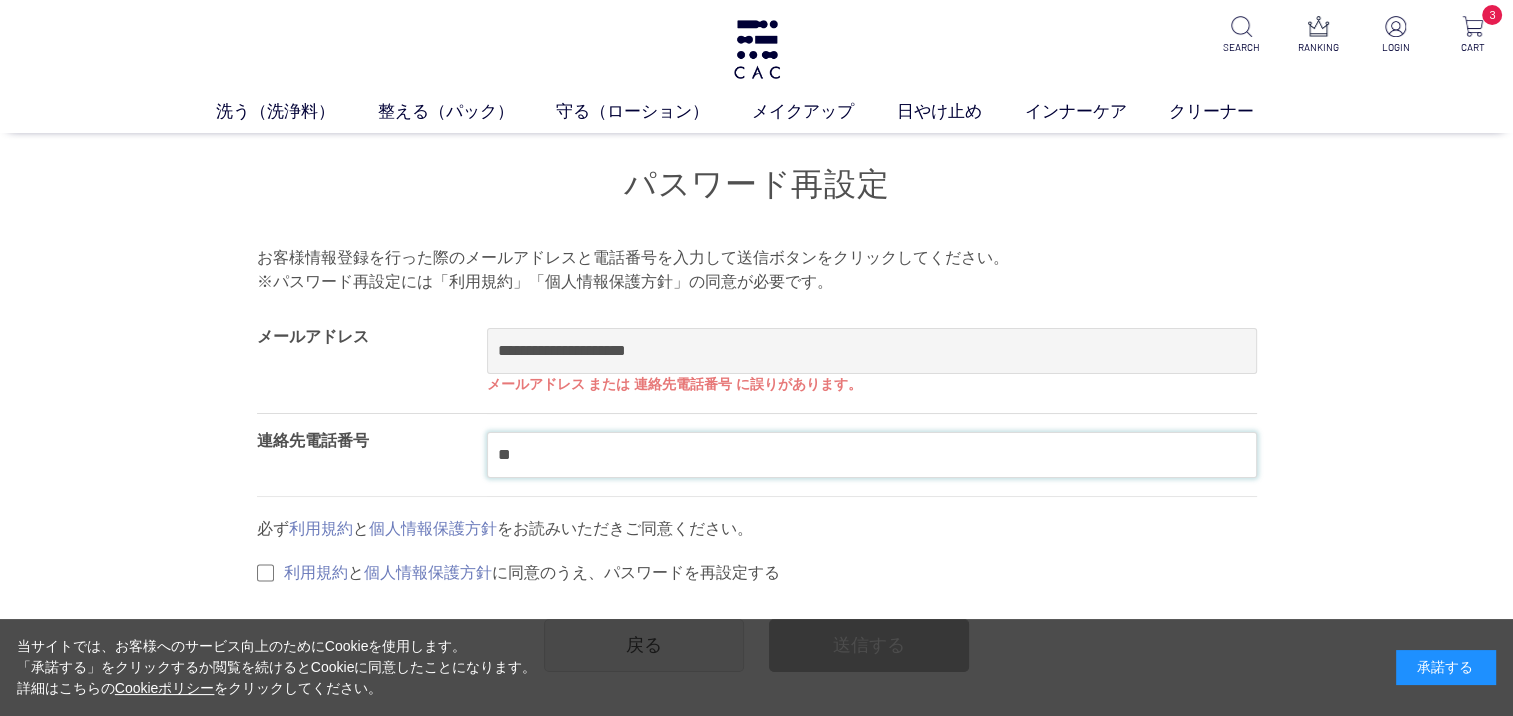 type on "*" 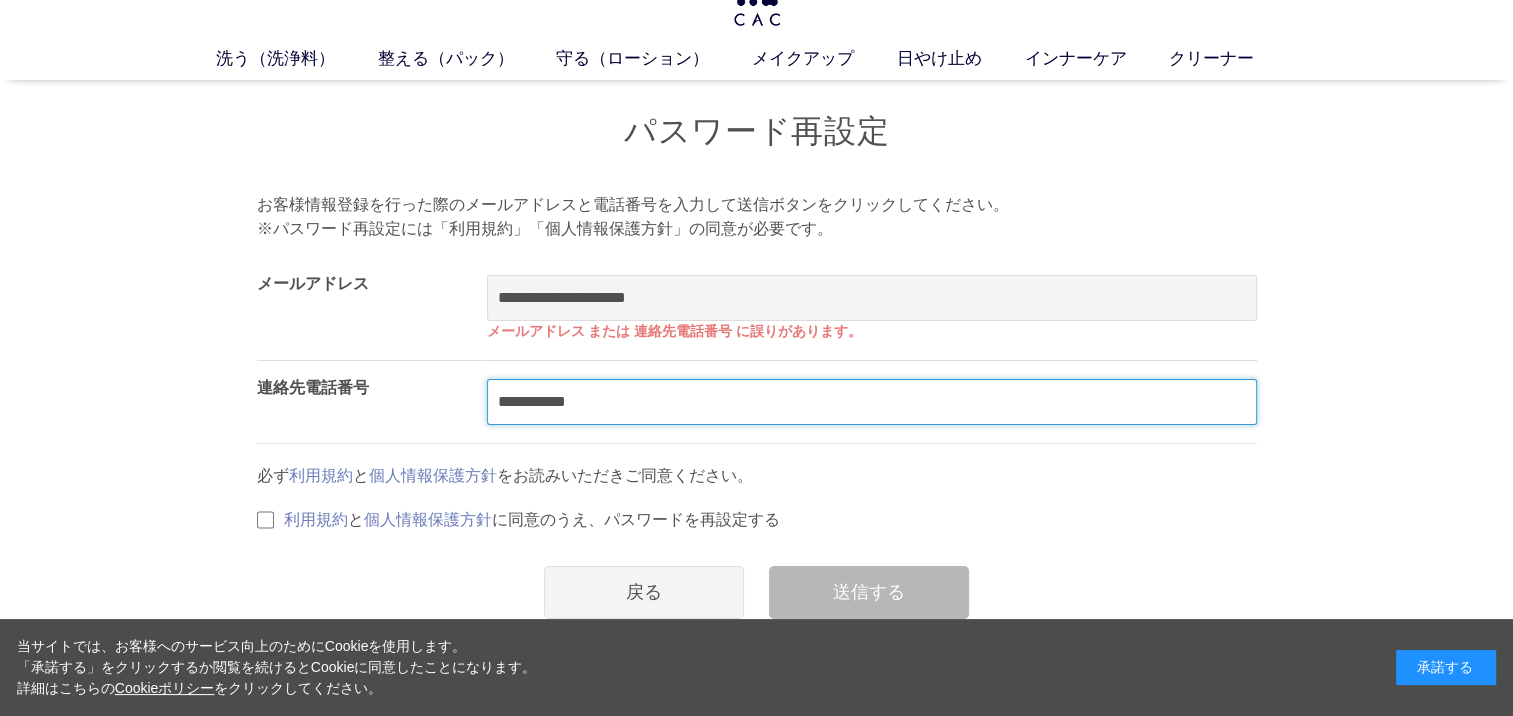 scroll, scrollTop: 100, scrollLeft: 0, axis: vertical 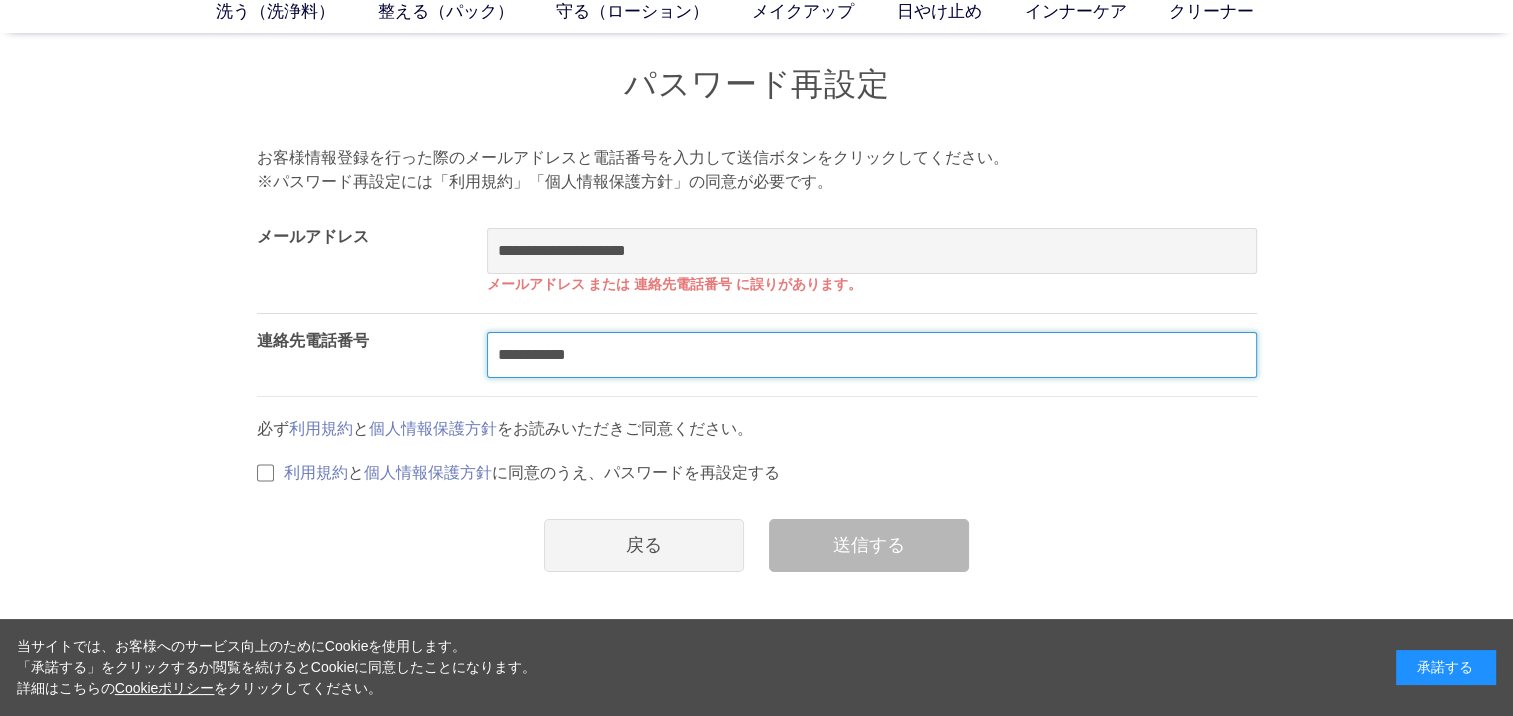 type on "**********" 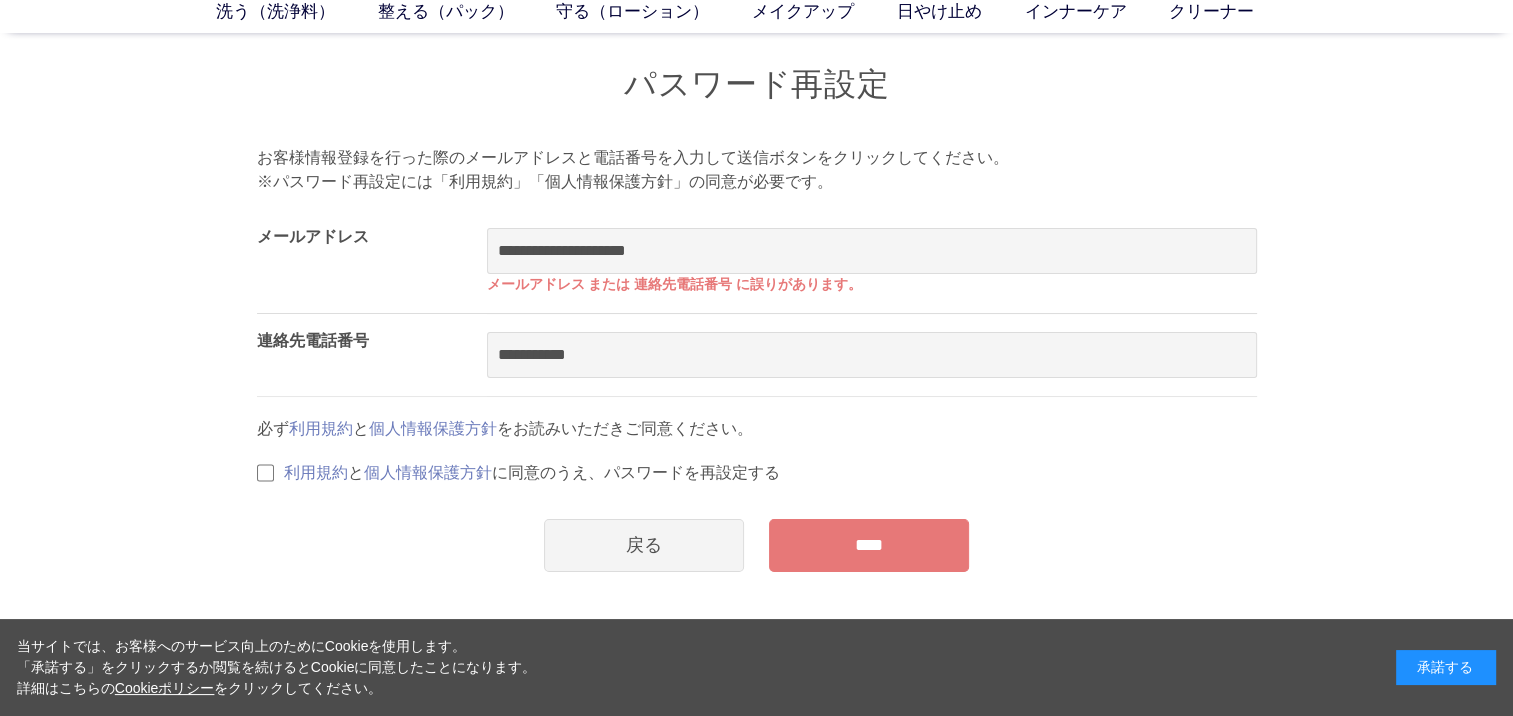 click on "****" at bounding box center (869, 545) 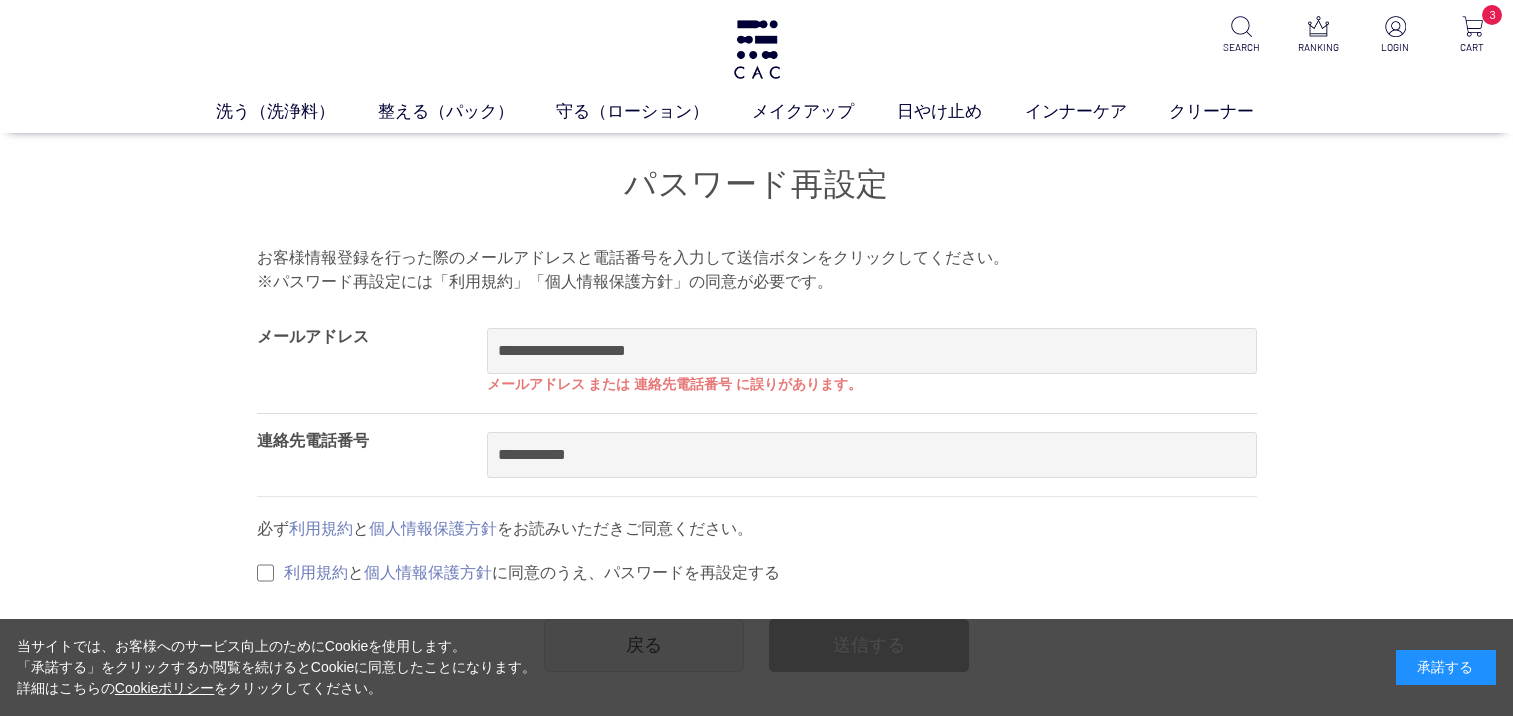 scroll, scrollTop: 0, scrollLeft: 0, axis: both 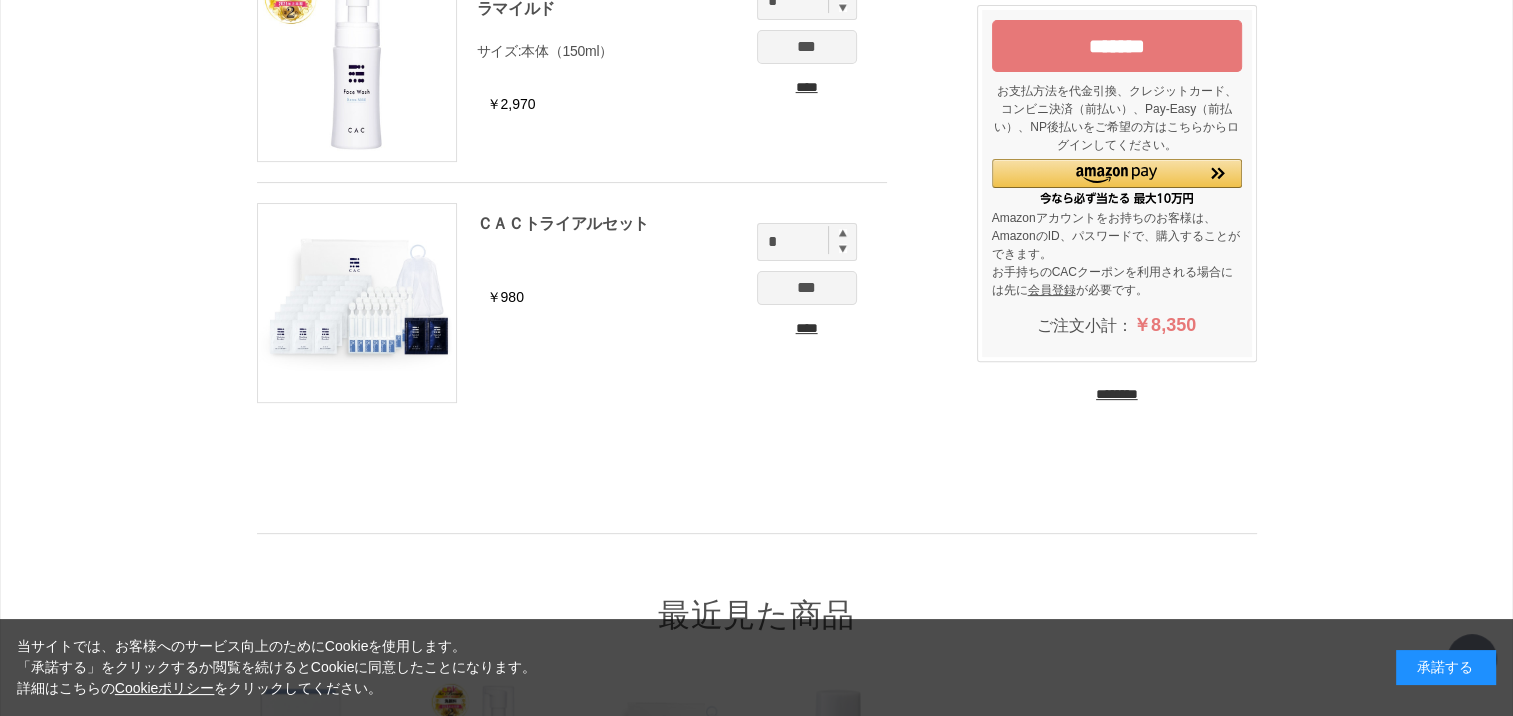 click on "****" at bounding box center (807, 328) 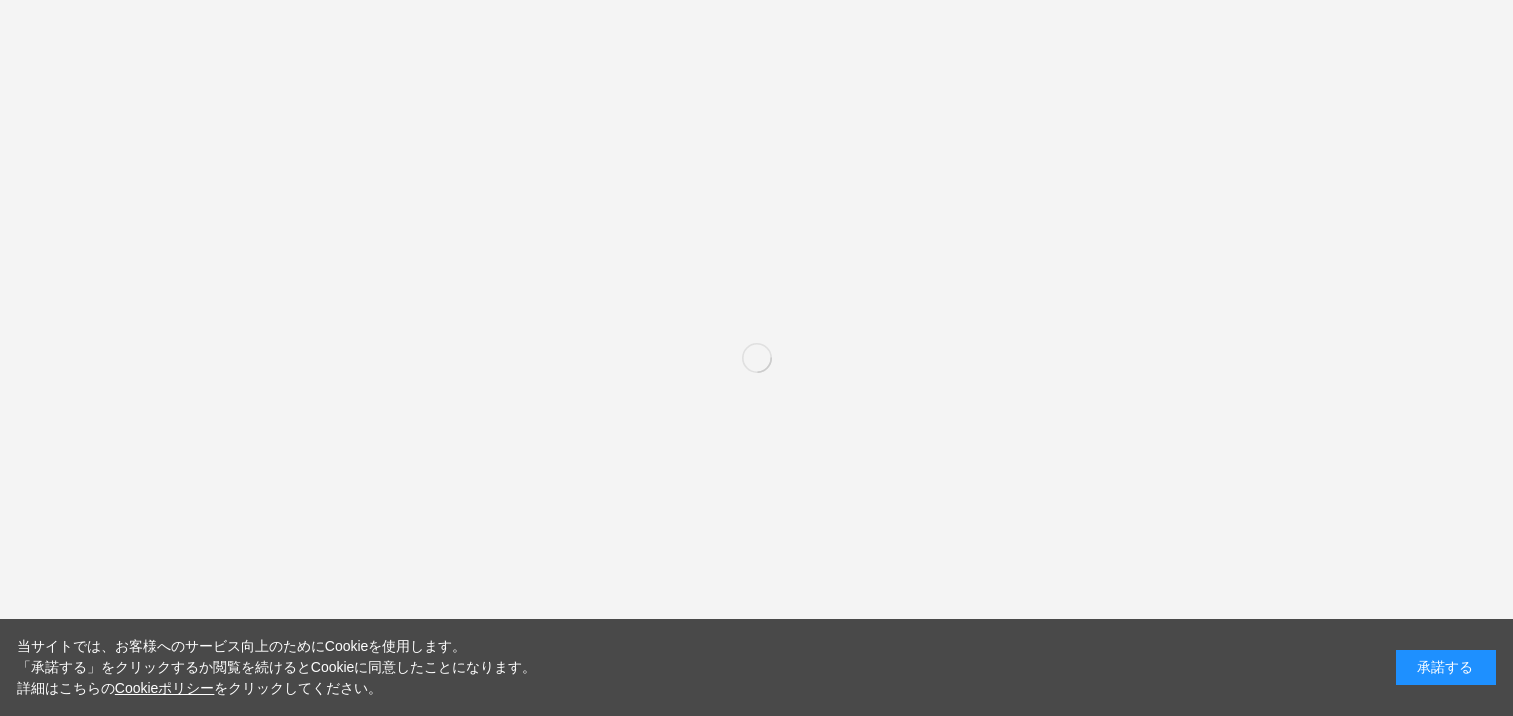 scroll, scrollTop: 0, scrollLeft: 0, axis: both 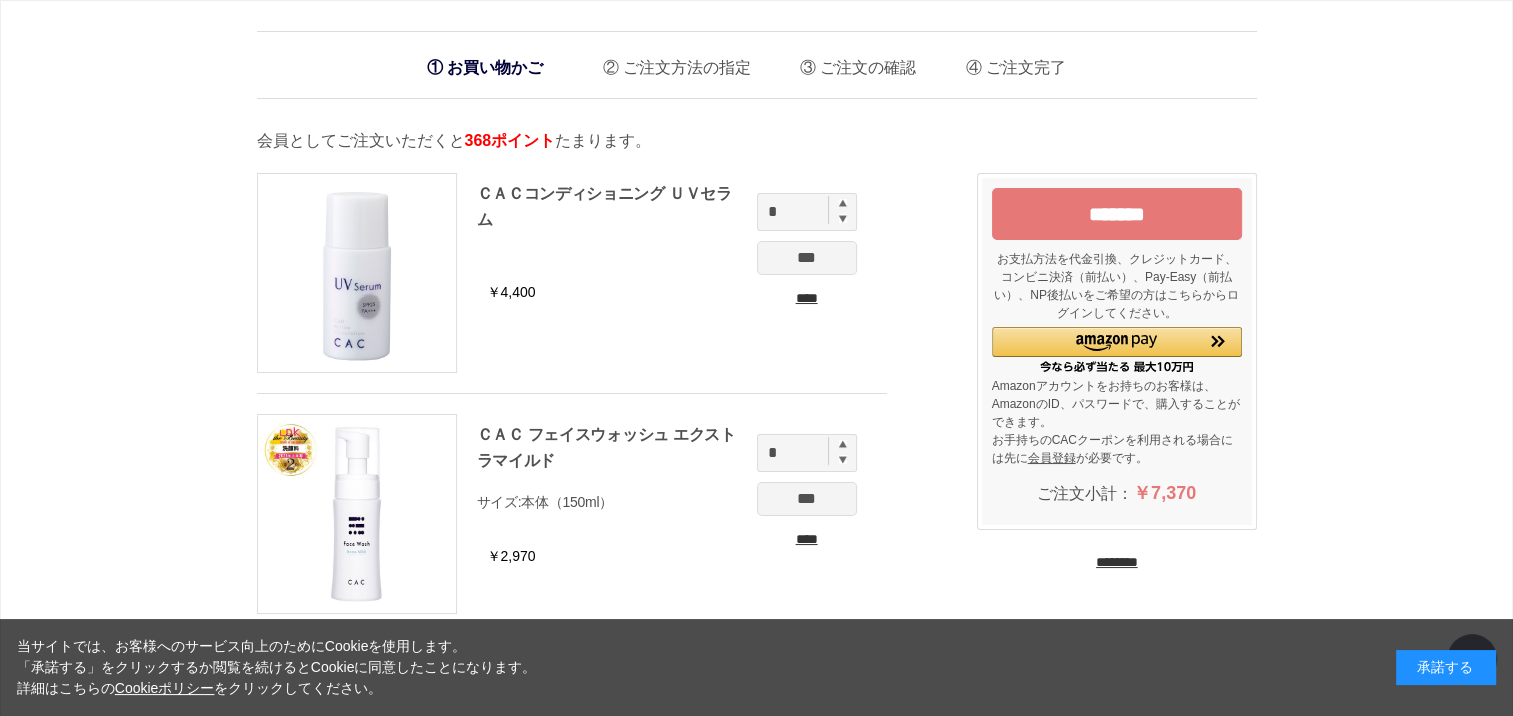 click on "*******" at bounding box center [1117, 214] 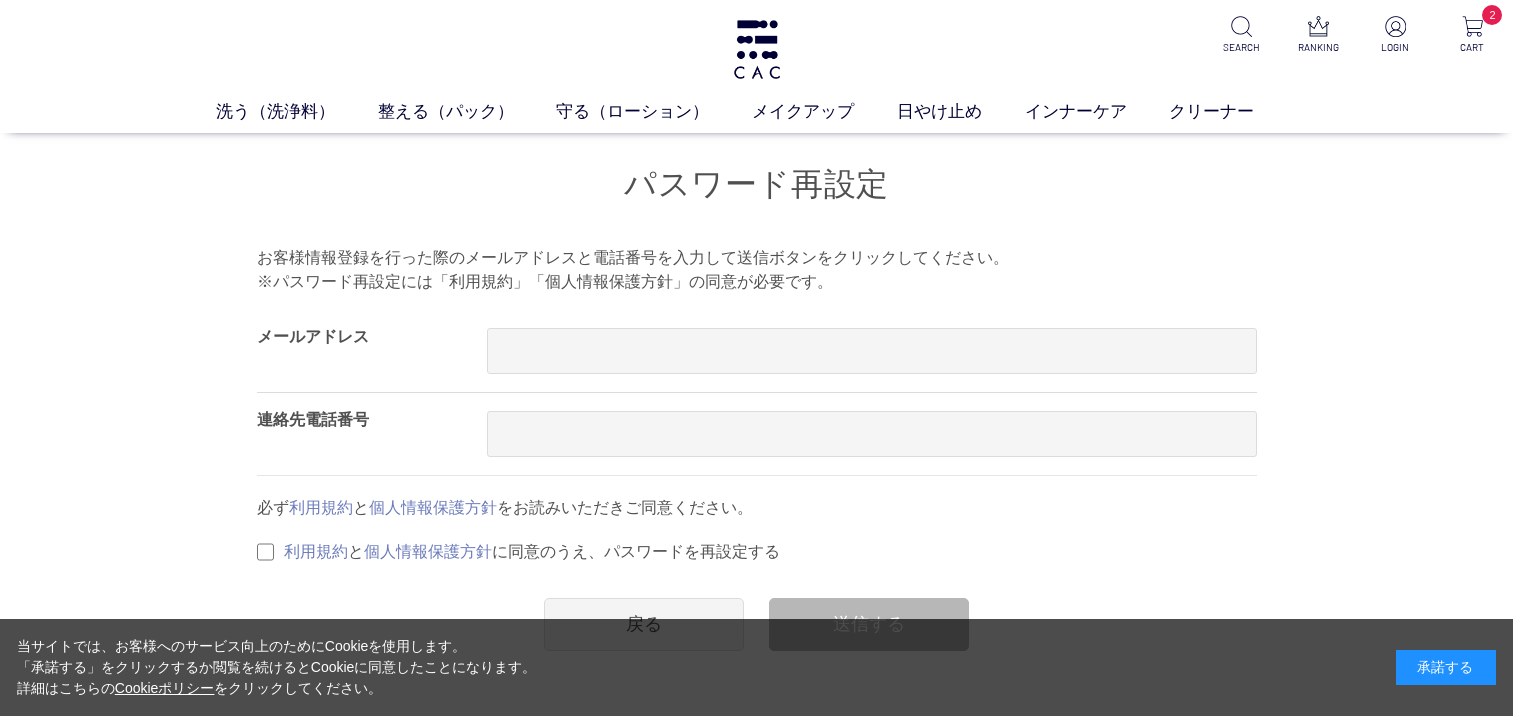 scroll, scrollTop: 0, scrollLeft: 0, axis: both 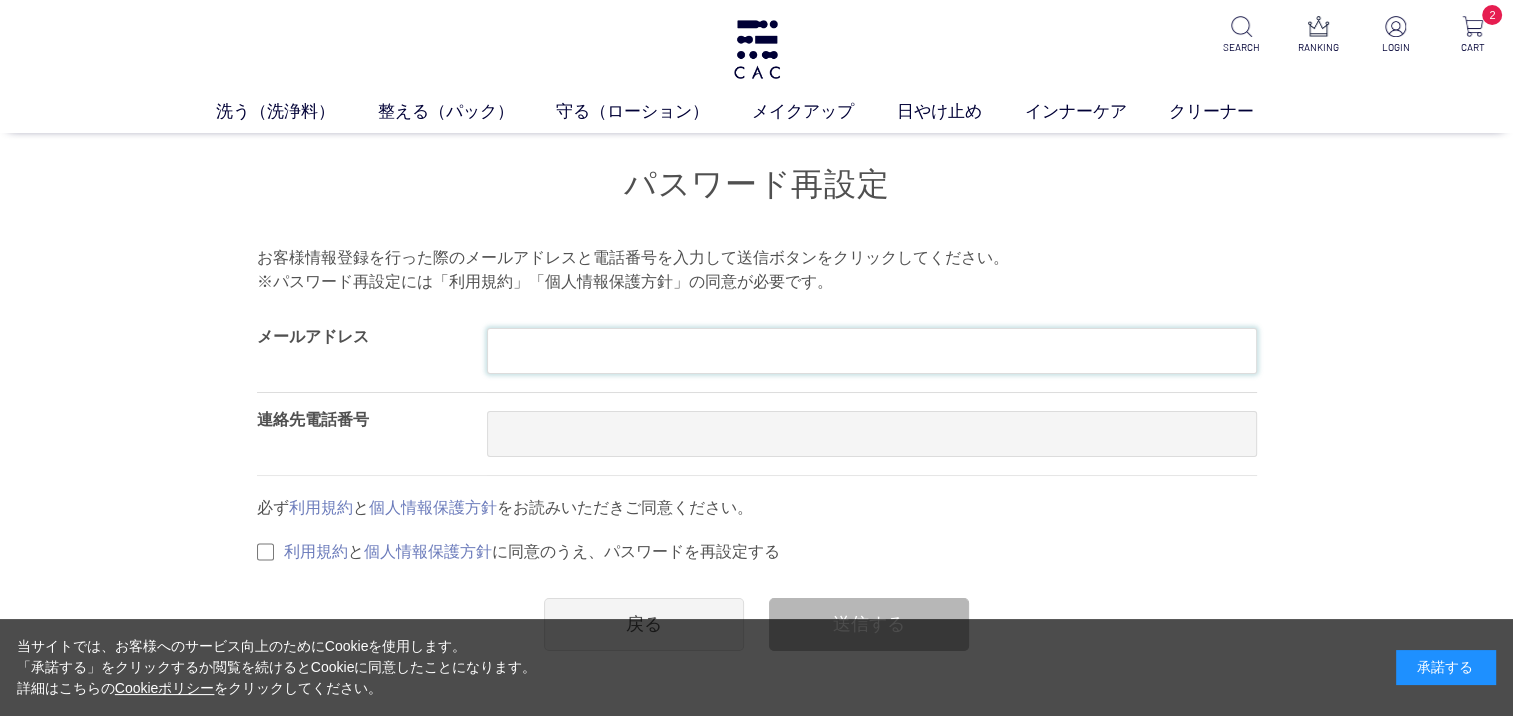 click at bounding box center (872, 351) 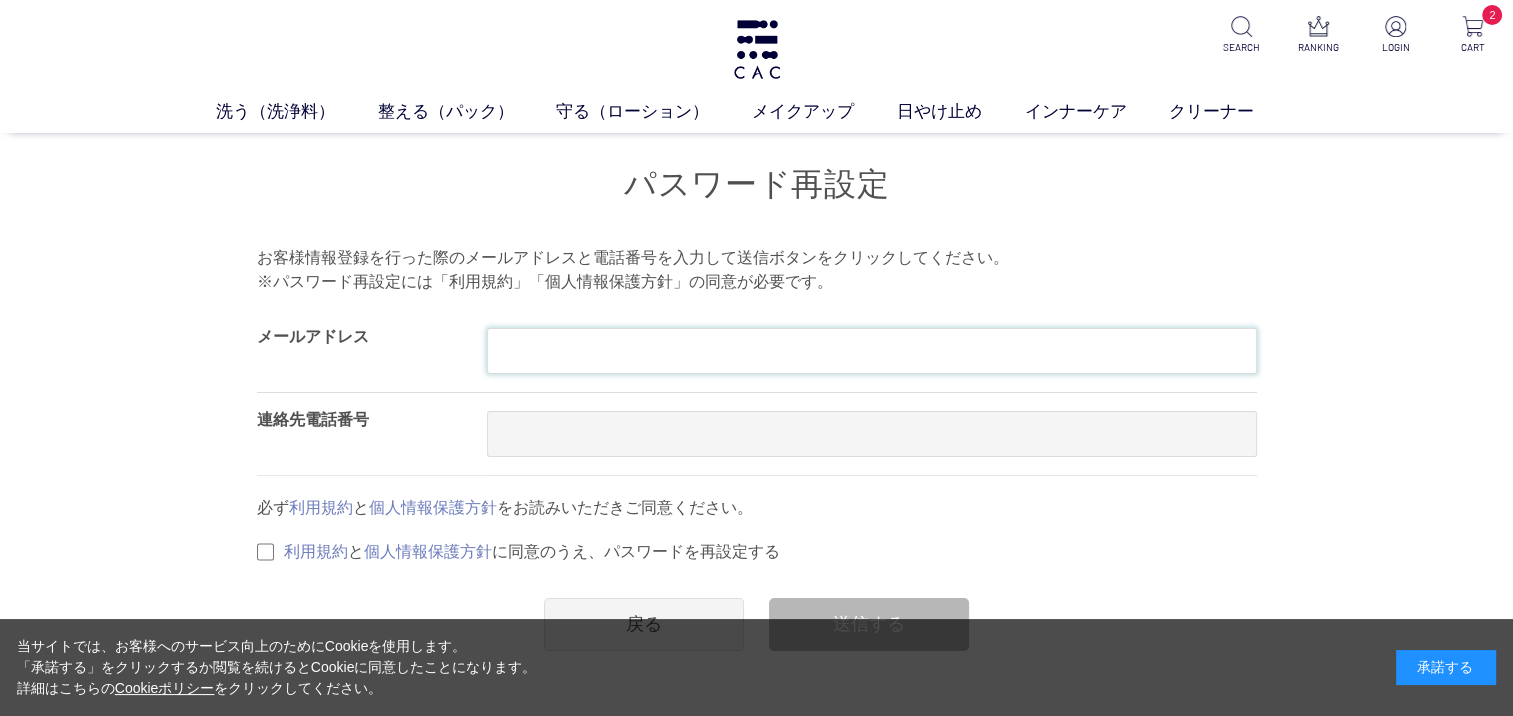 type on "**********" 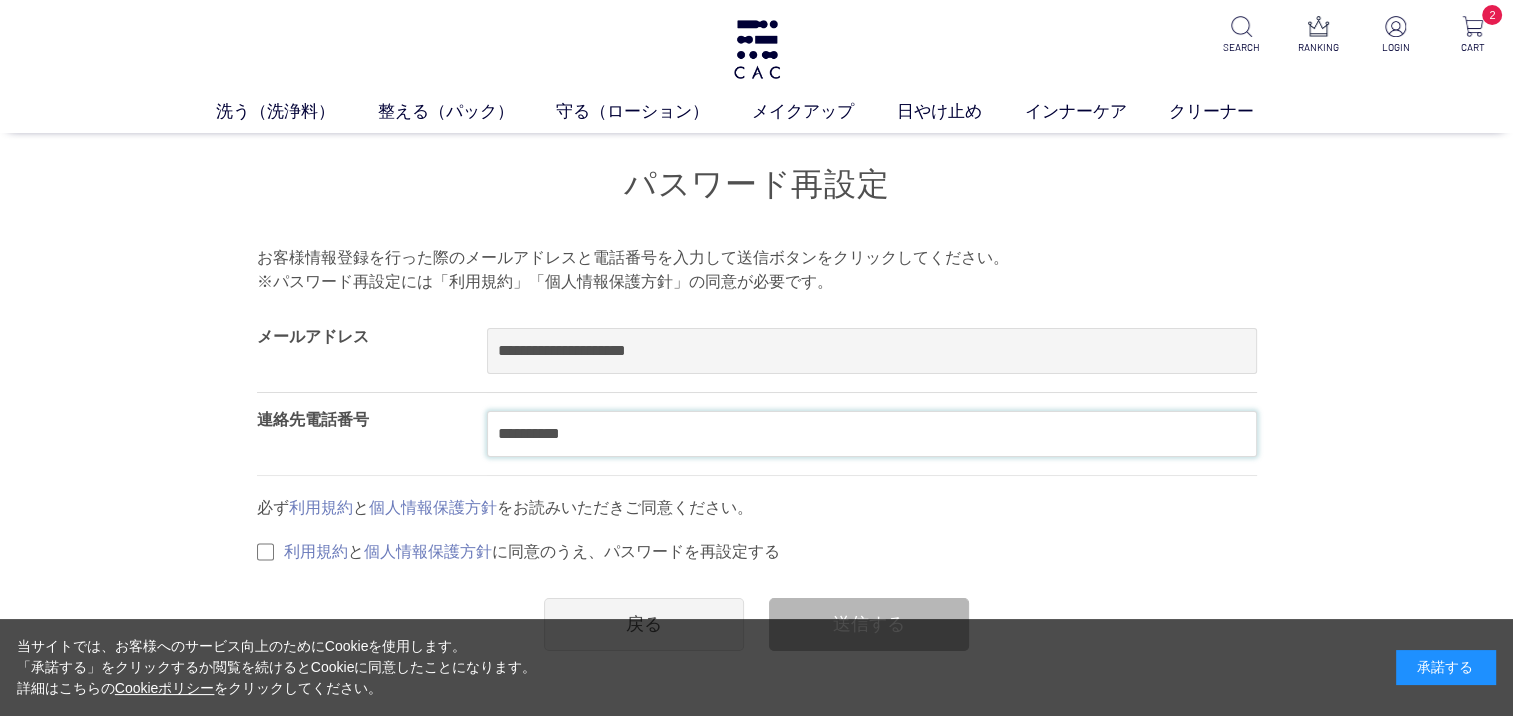 click on "**********" at bounding box center [872, 434] 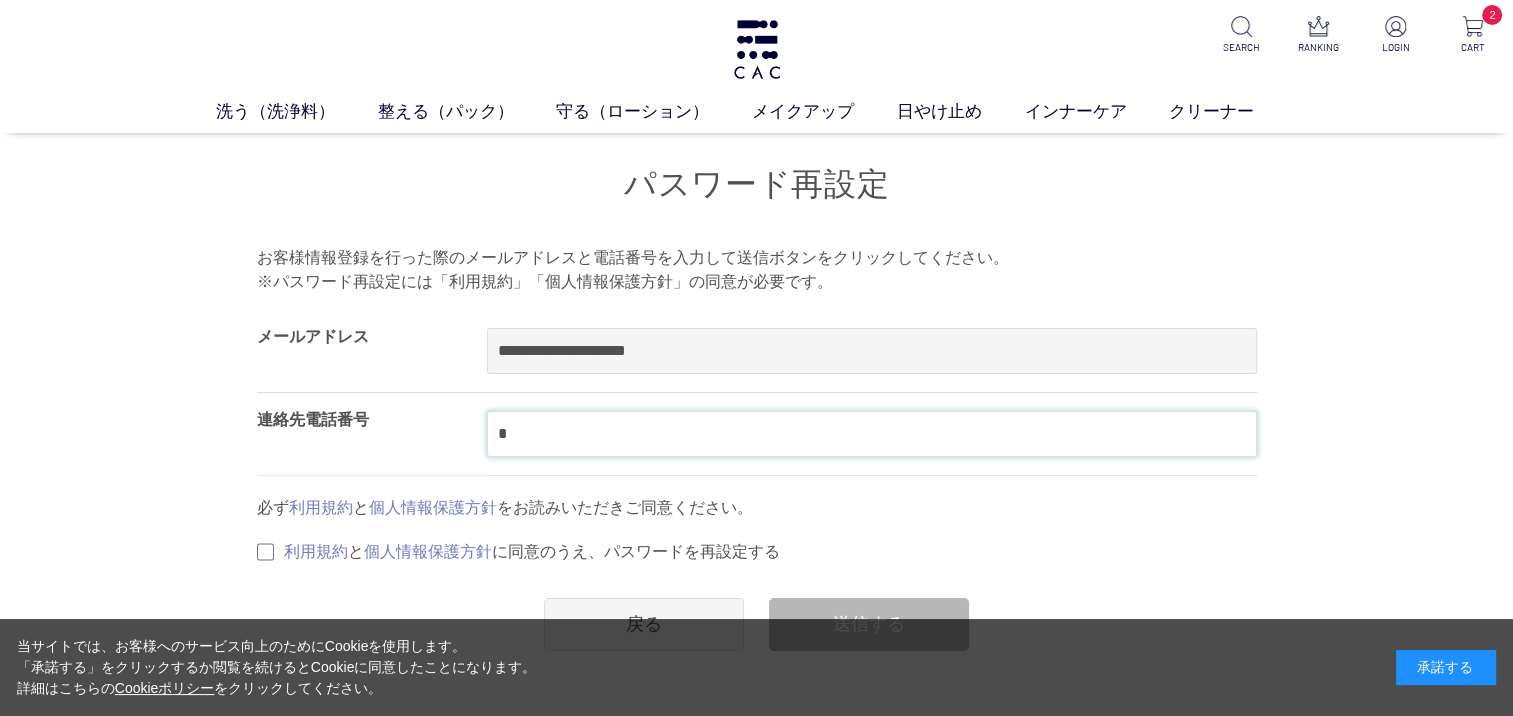 type on "**********" 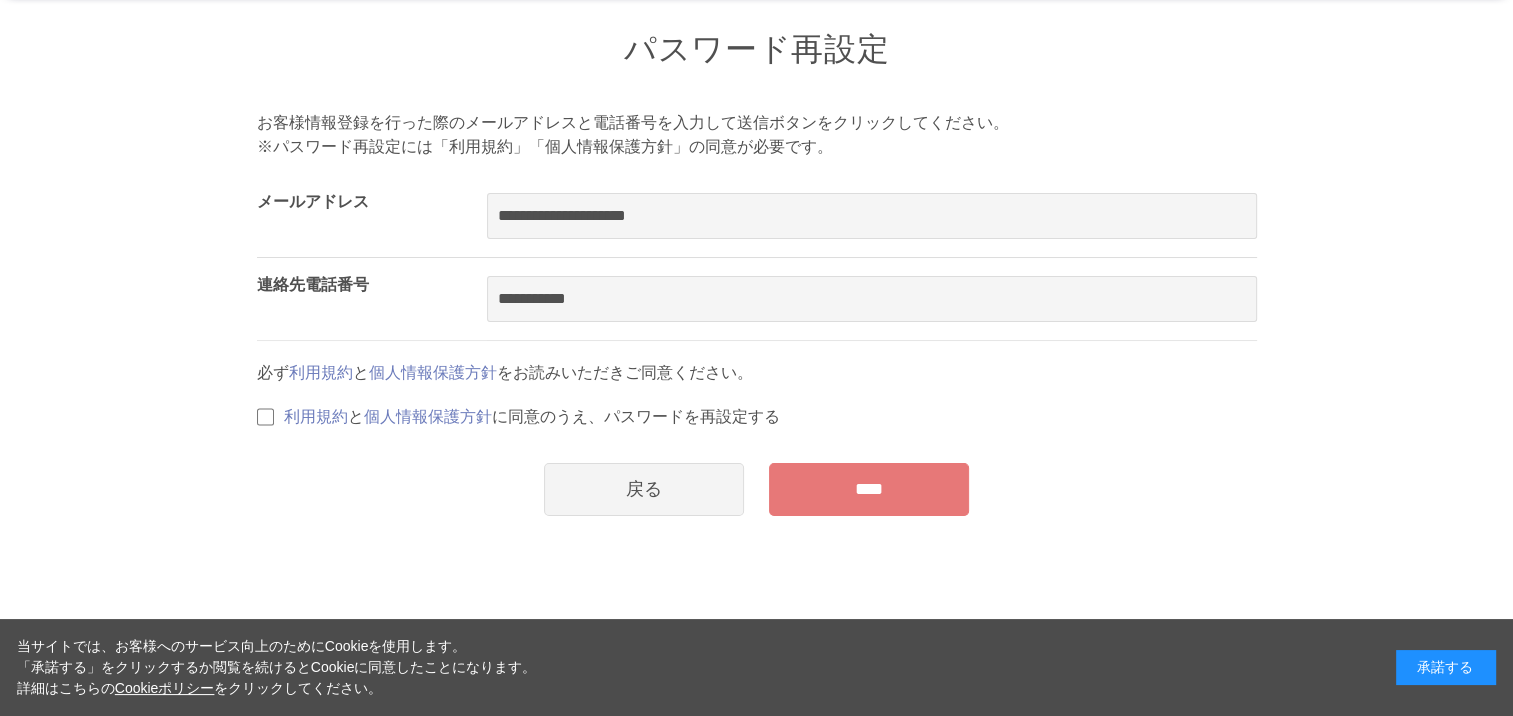 scroll, scrollTop: 100, scrollLeft: 0, axis: vertical 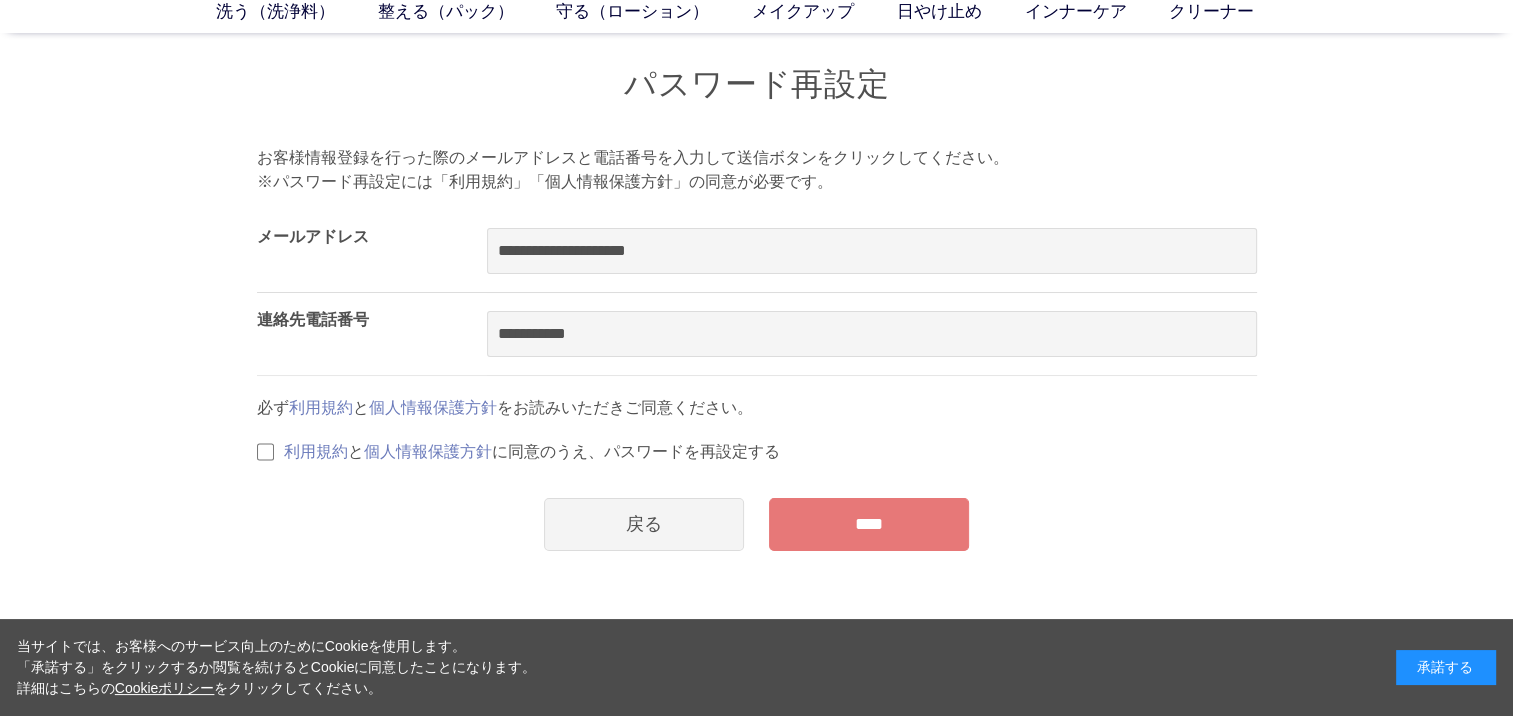 click on "****" at bounding box center [869, 524] 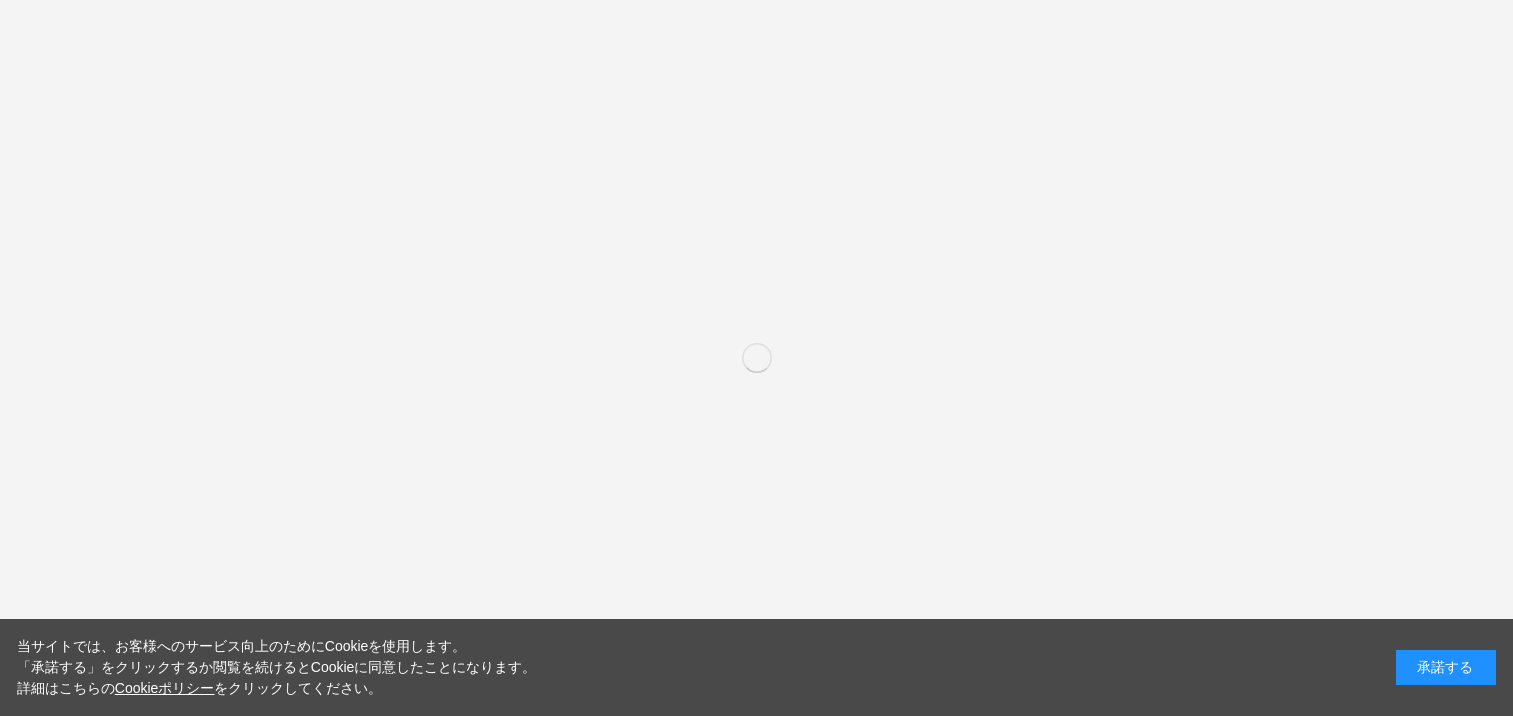 scroll, scrollTop: 0, scrollLeft: 0, axis: both 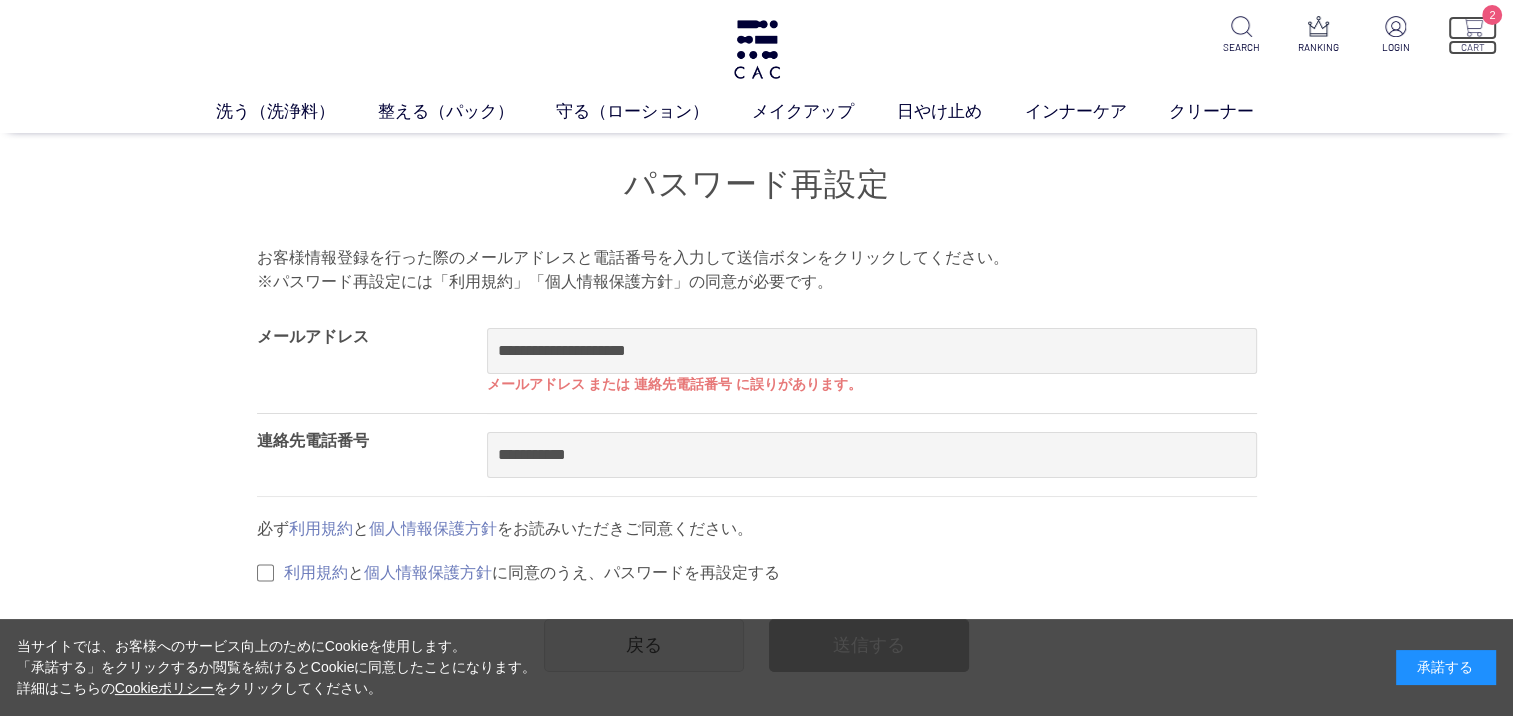 click at bounding box center (1472, 26) 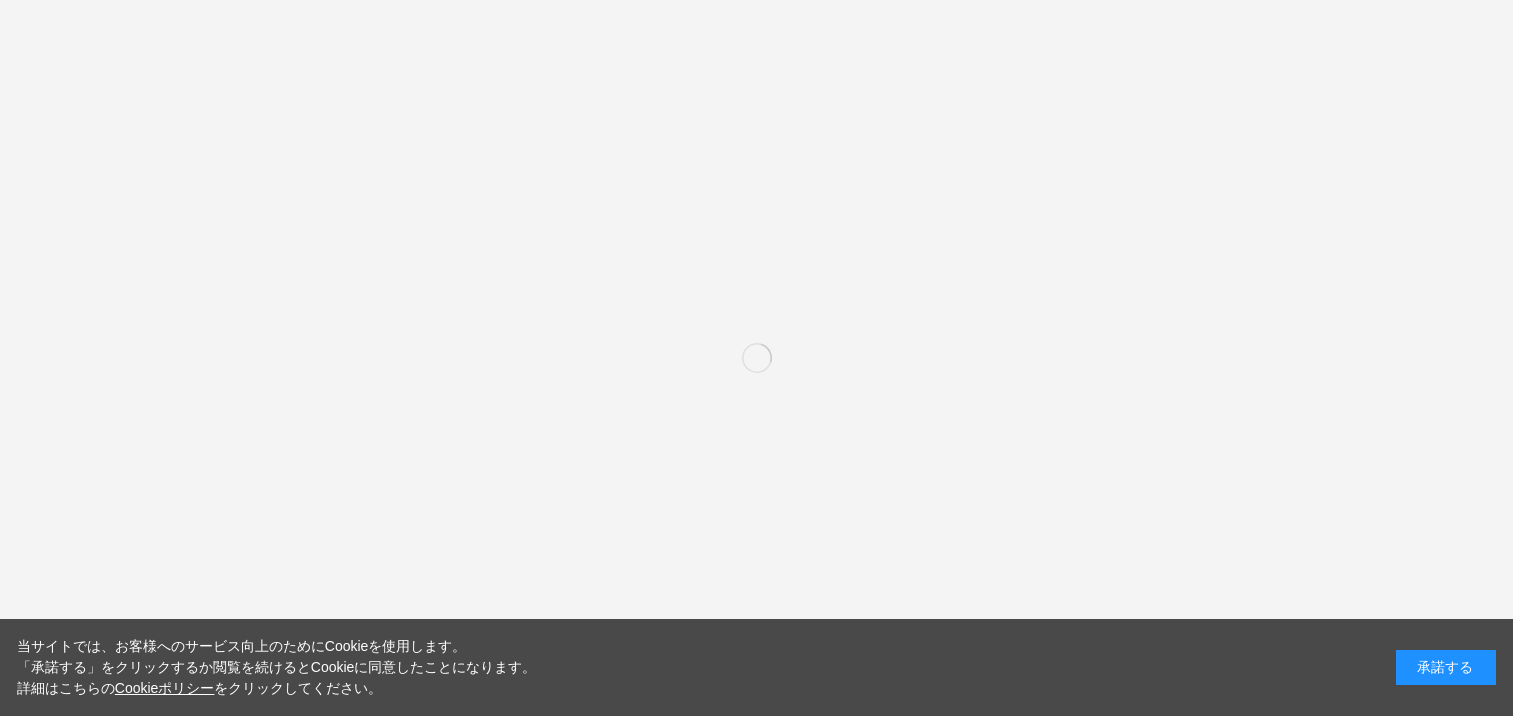 scroll, scrollTop: 0, scrollLeft: 0, axis: both 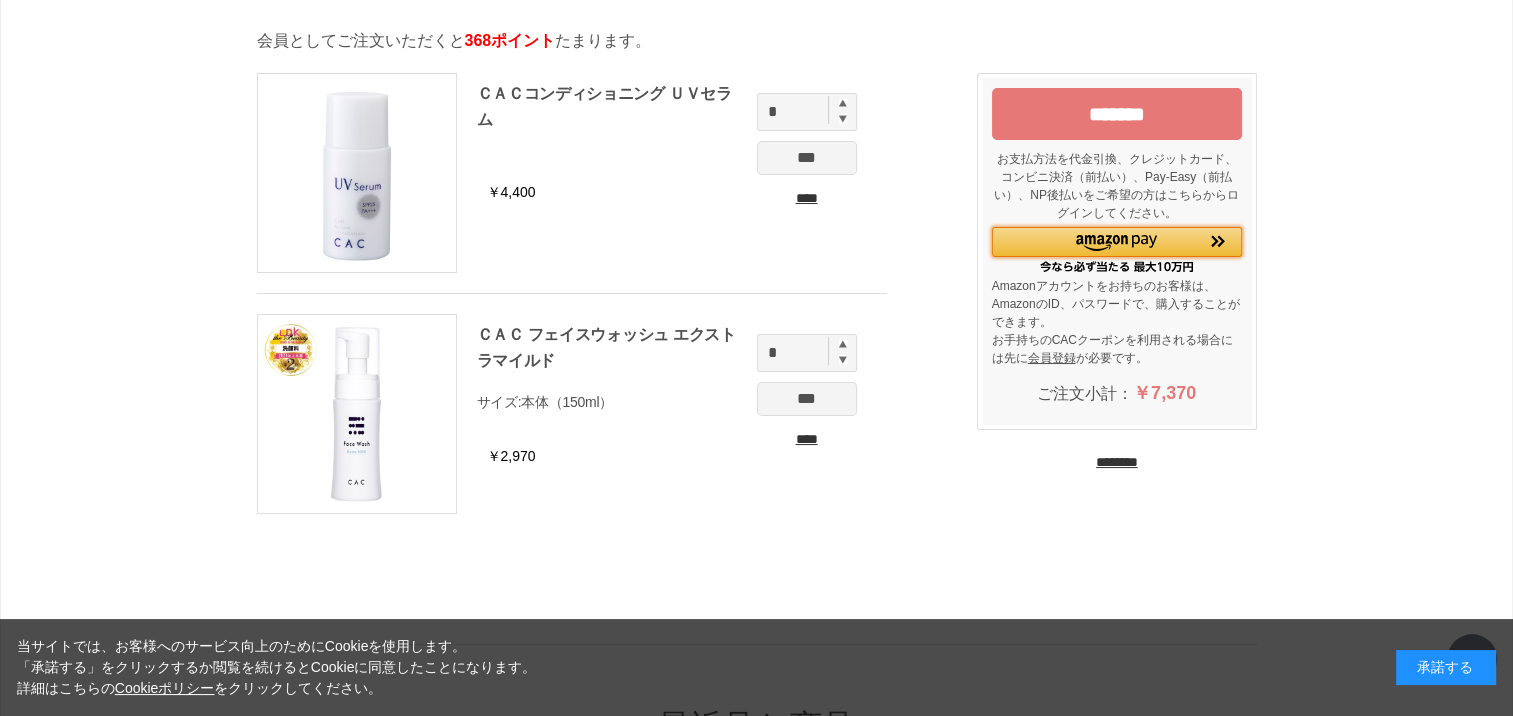 click at bounding box center (1116, 243) 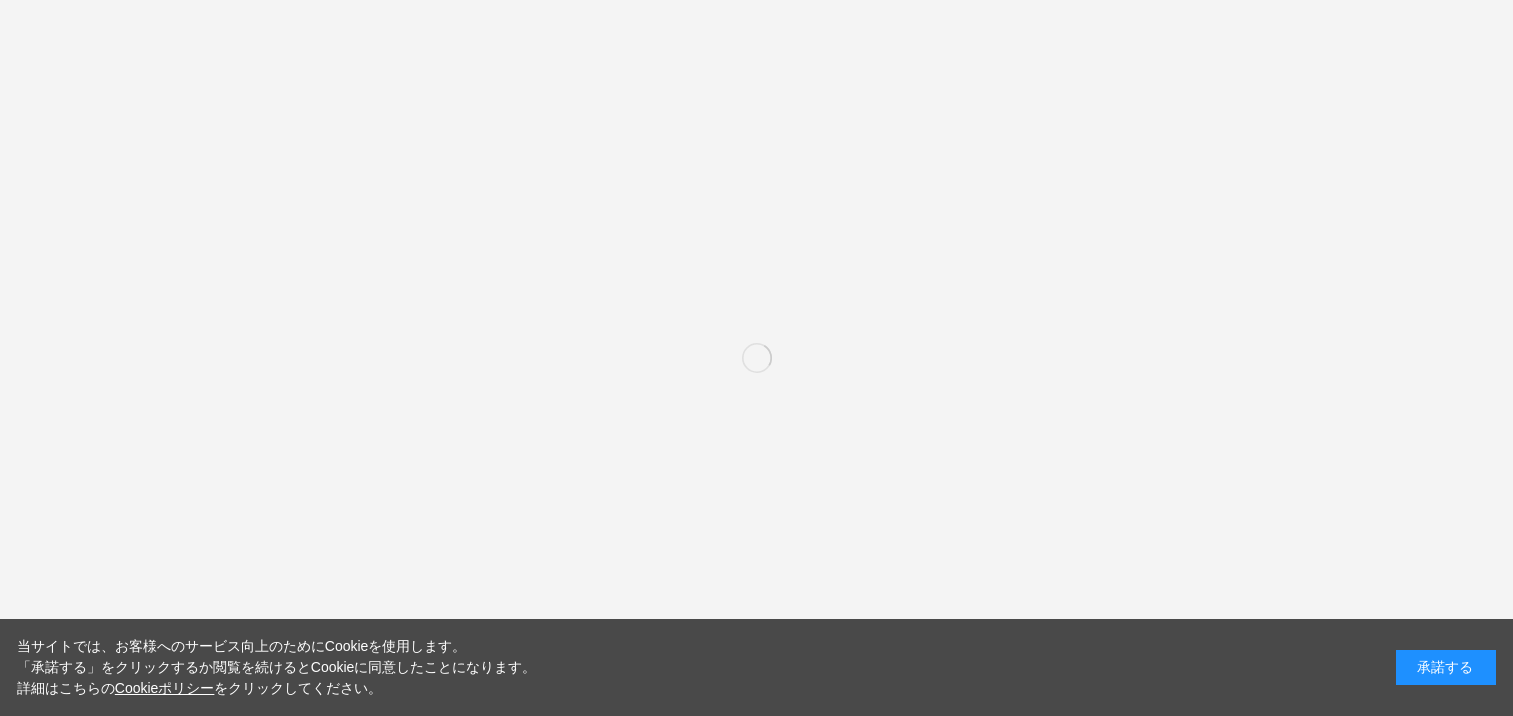 scroll, scrollTop: 0, scrollLeft: 0, axis: both 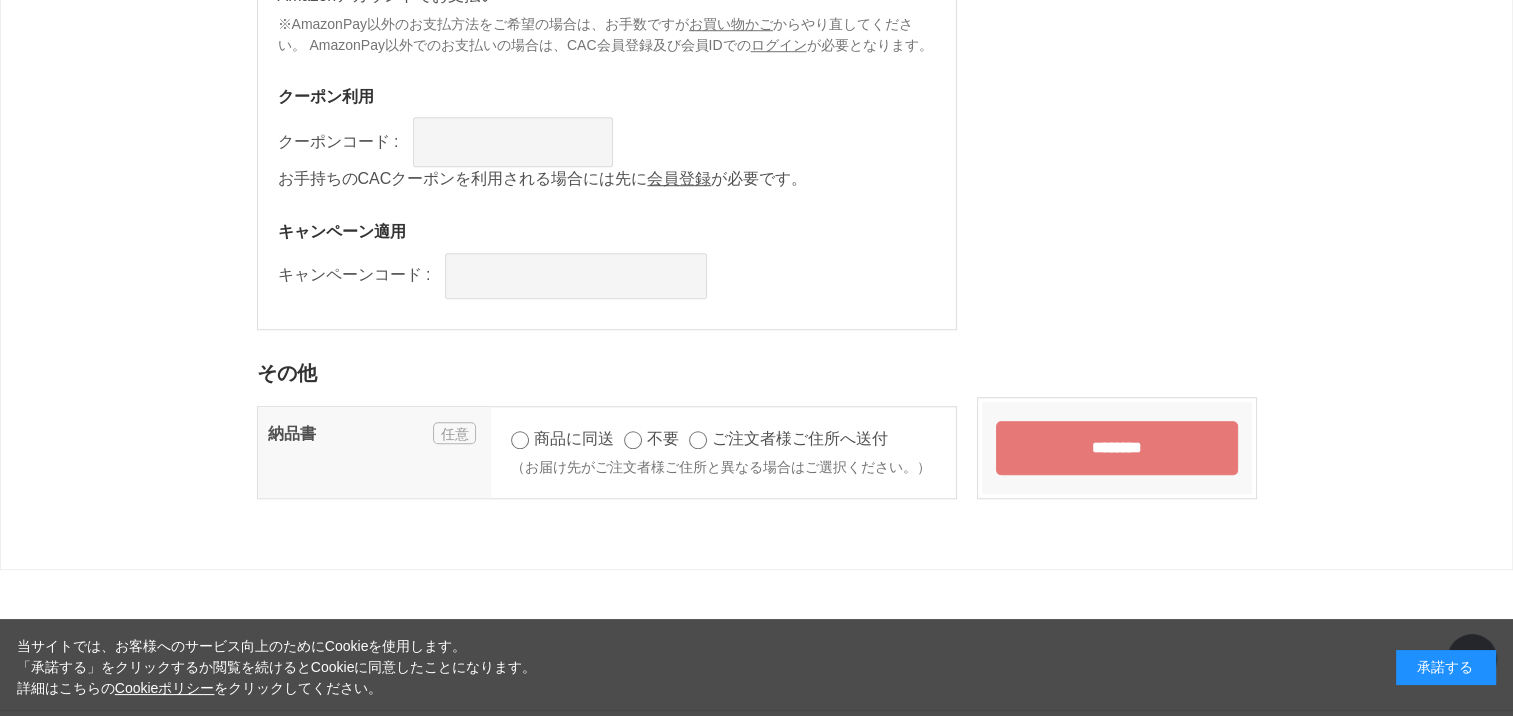 click on "********" at bounding box center (1117, 448) 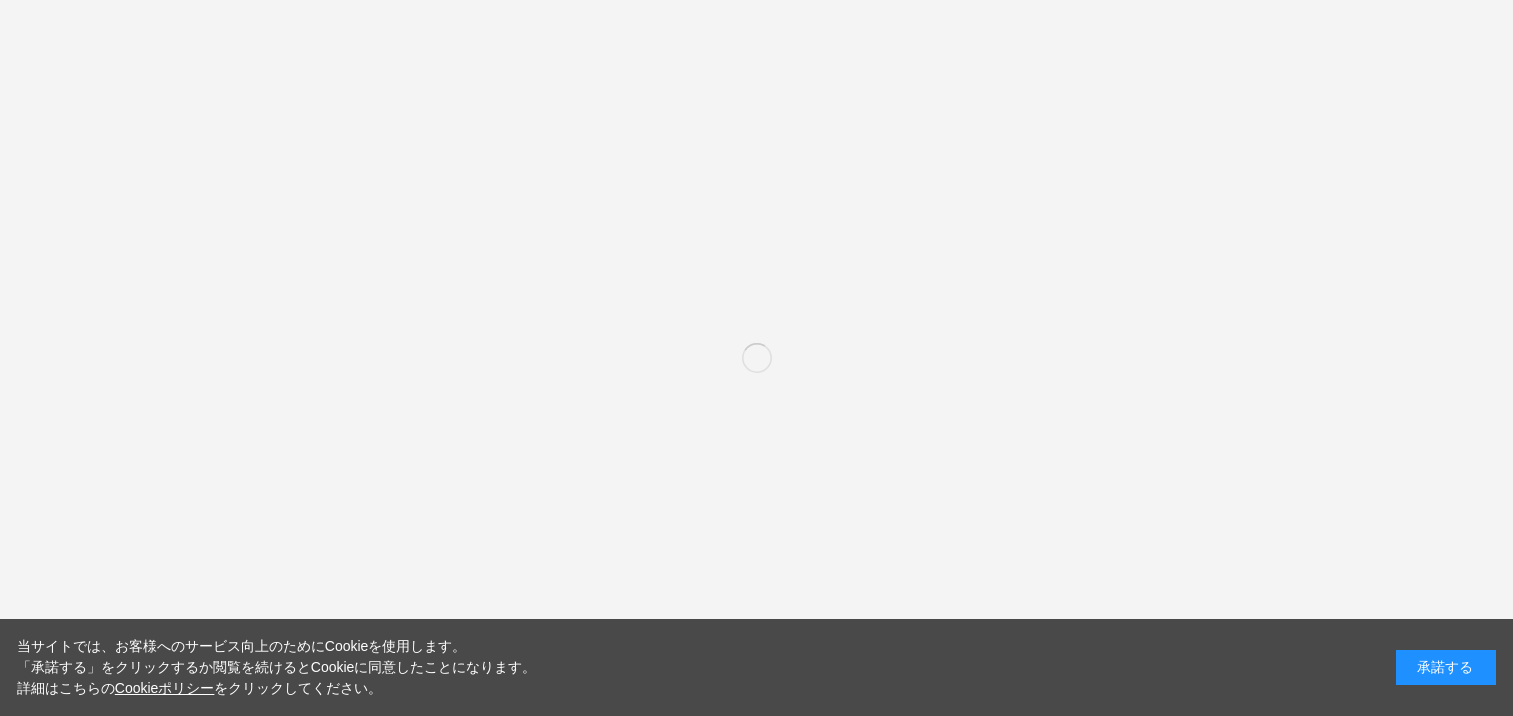 scroll, scrollTop: 1543, scrollLeft: 0, axis: vertical 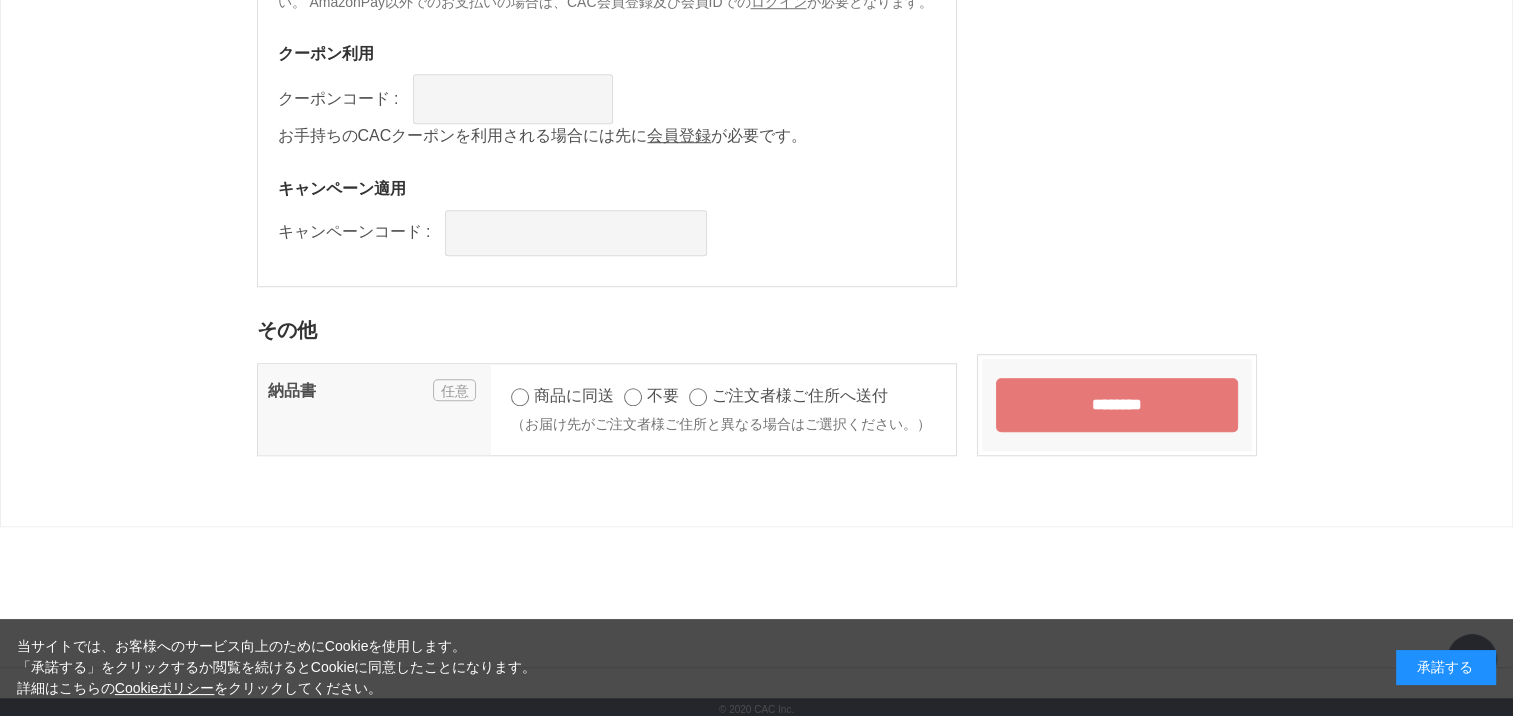 click on "不要" at bounding box center [663, 395] 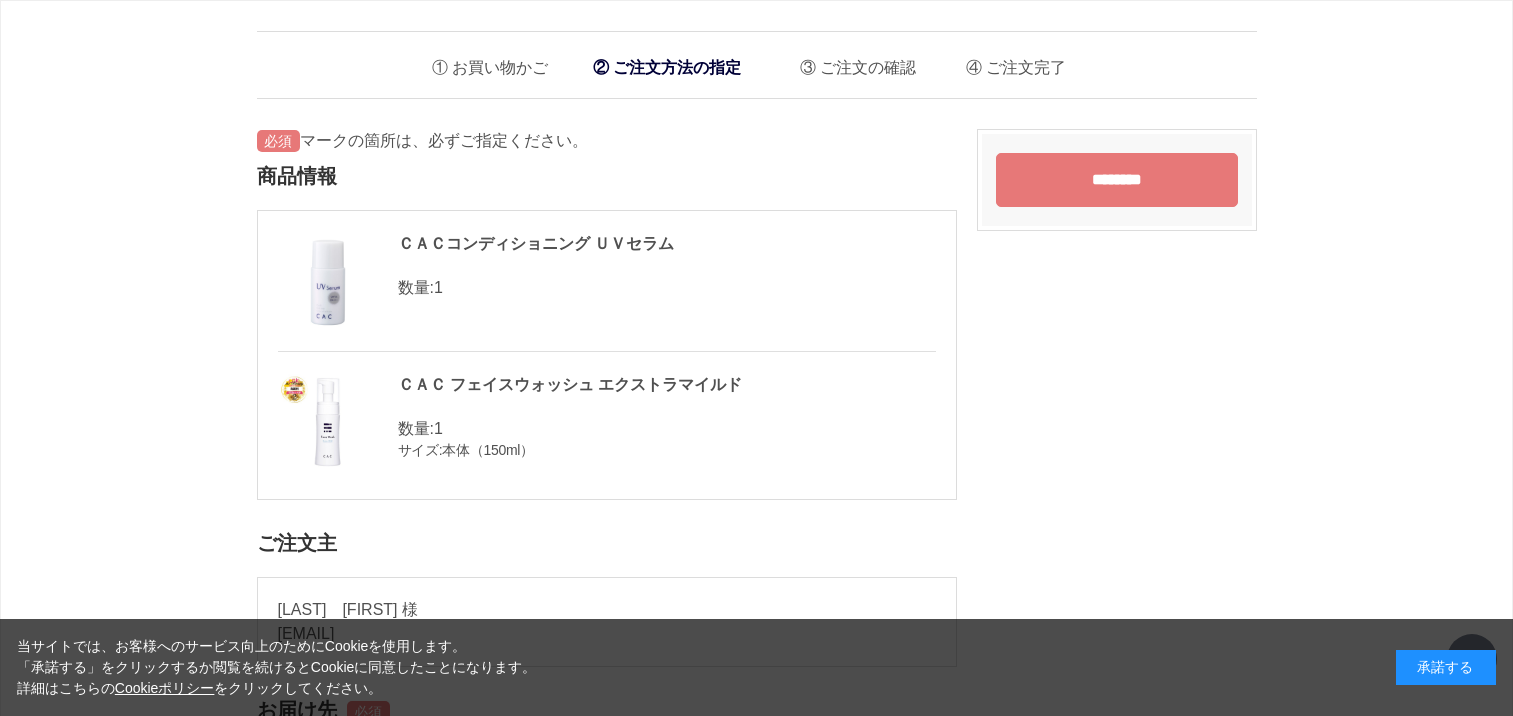 scroll, scrollTop: 1044, scrollLeft: 0, axis: vertical 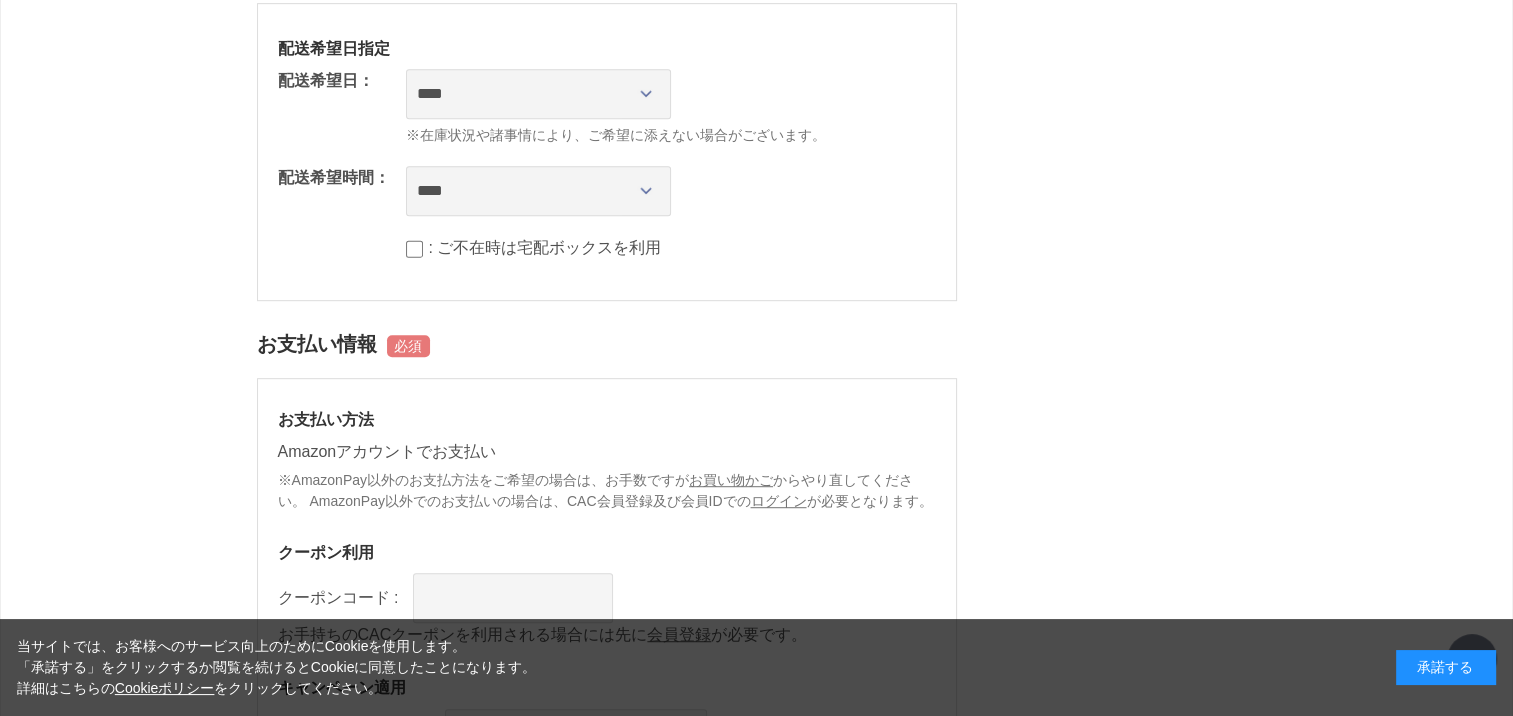 drag, startPoint x: 400, startPoint y: 245, endPoint x: 433, endPoint y: 247, distance: 33.06055 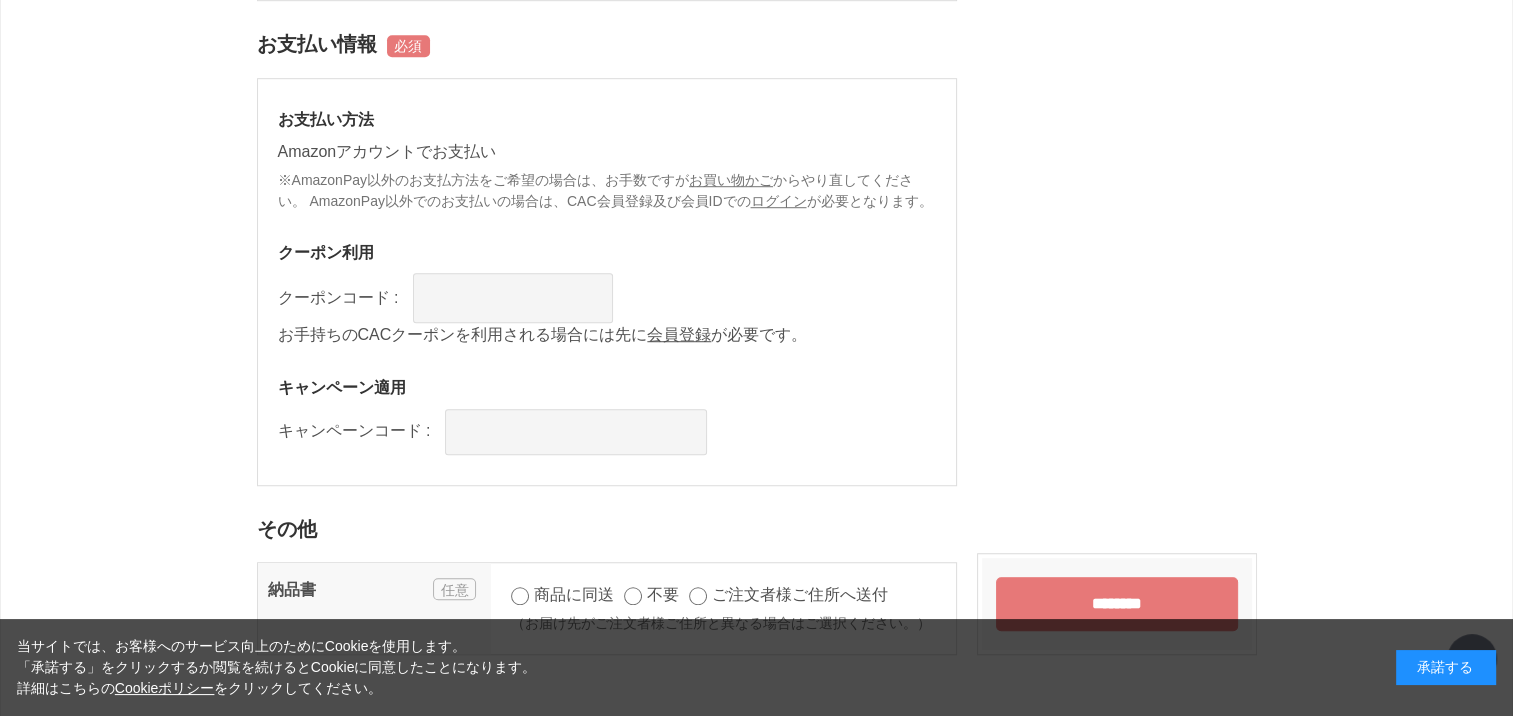 scroll, scrollTop: 1543, scrollLeft: 0, axis: vertical 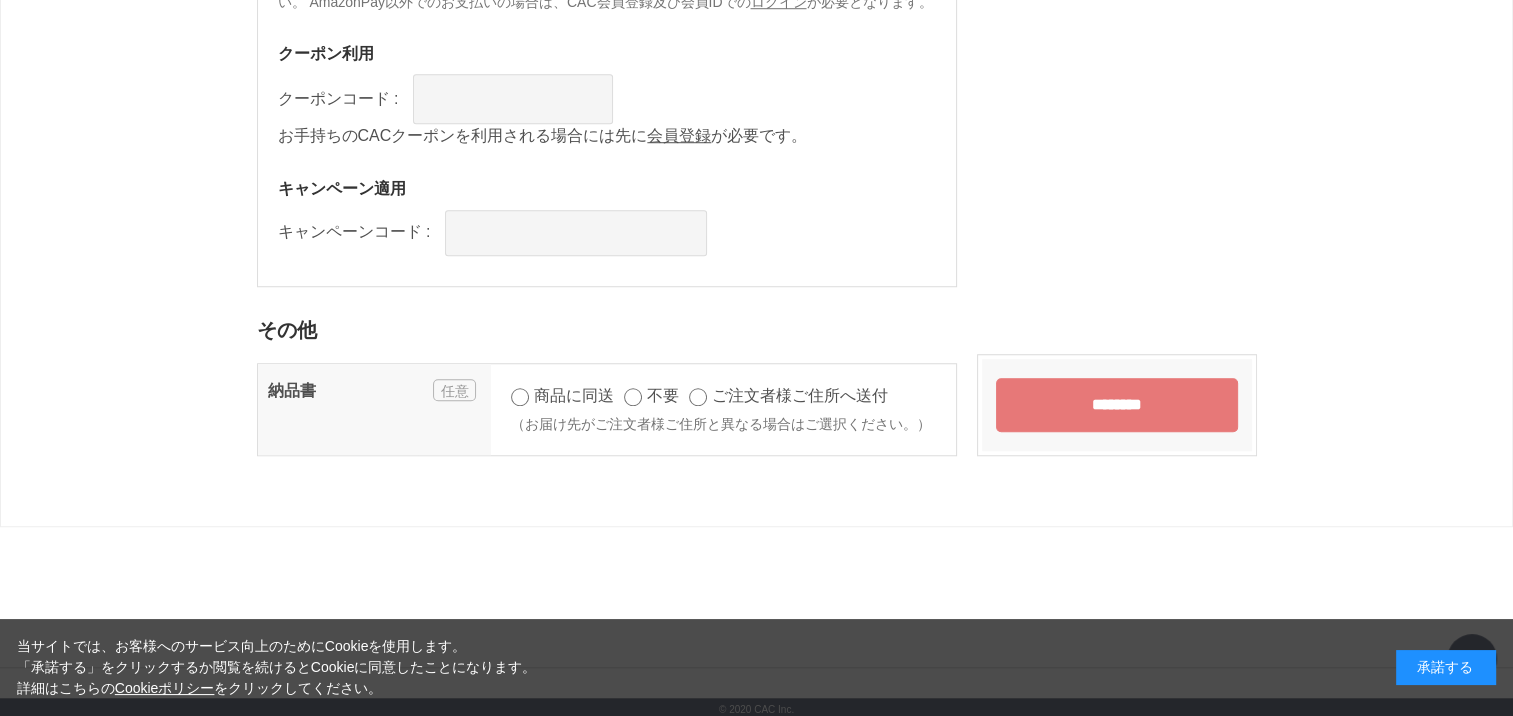 click on "********" at bounding box center (1117, 405) 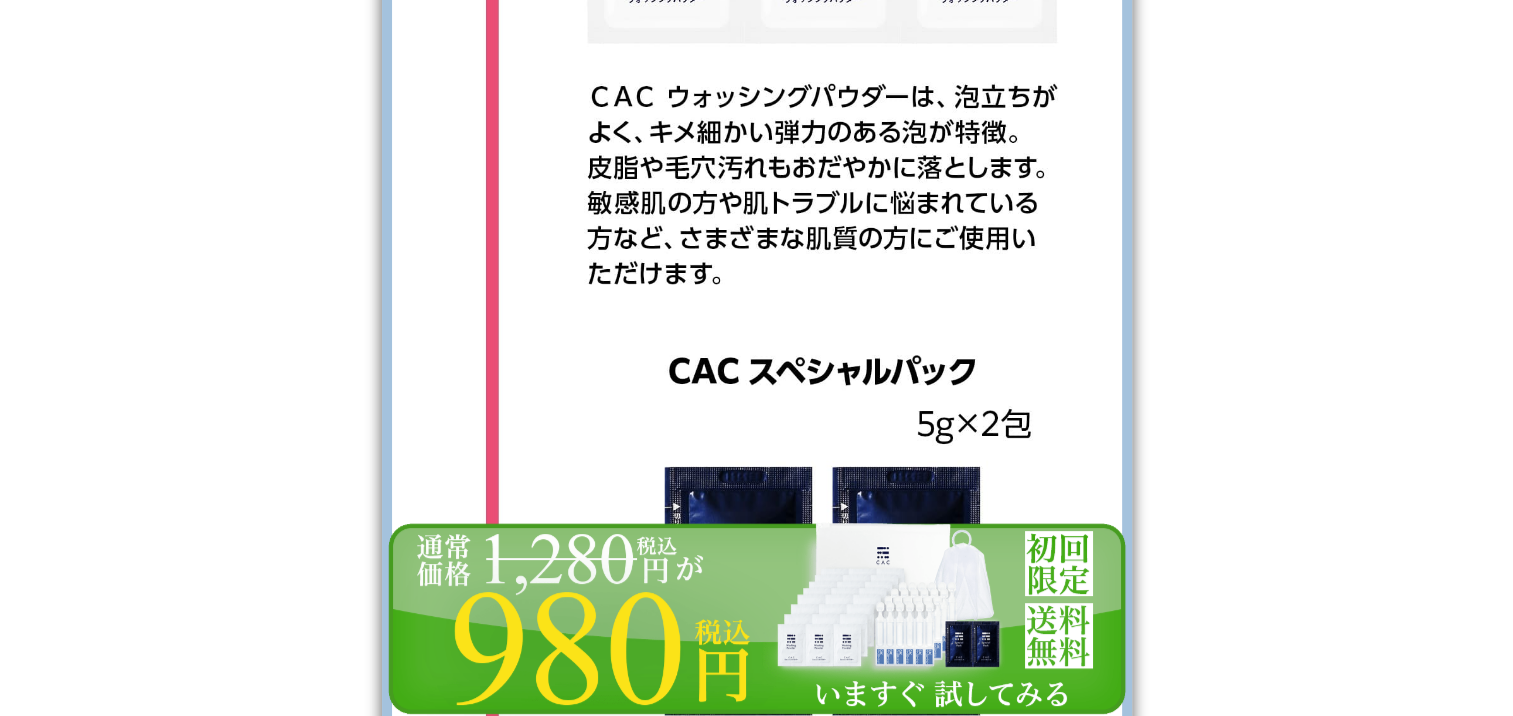 scroll, scrollTop: 0, scrollLeft: 0, axis: both 